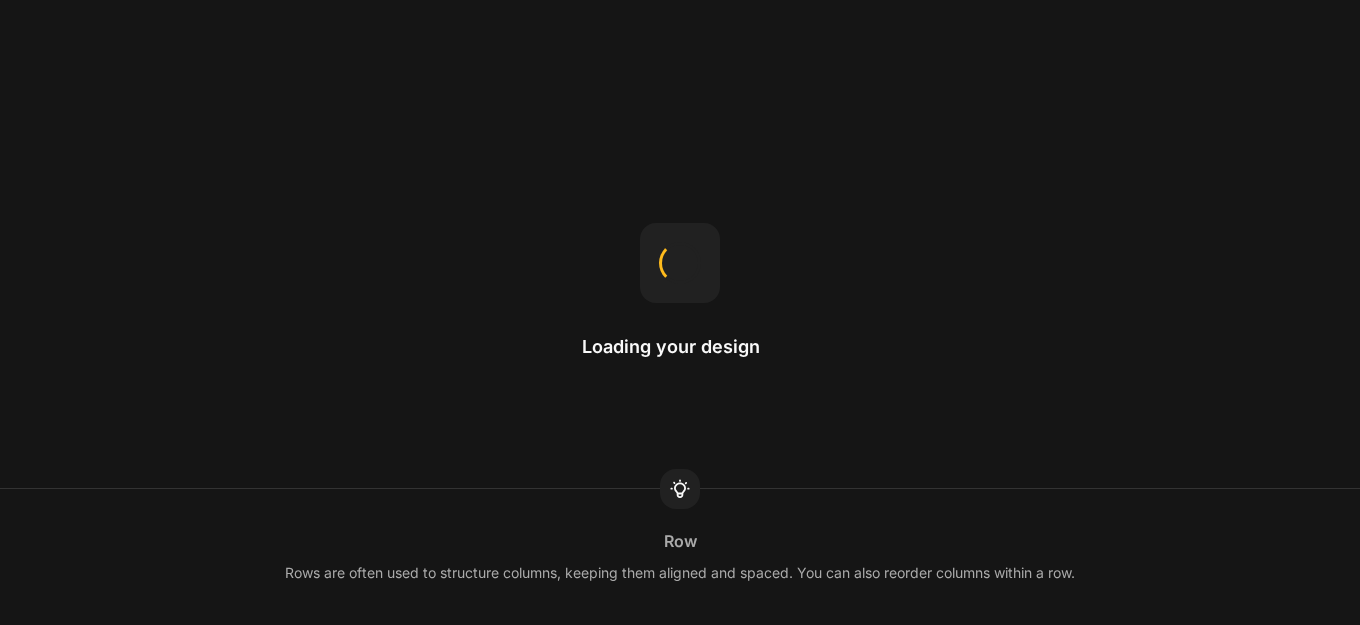 scroll, scrollTop: 0, scrollLeft: 0, axis: both 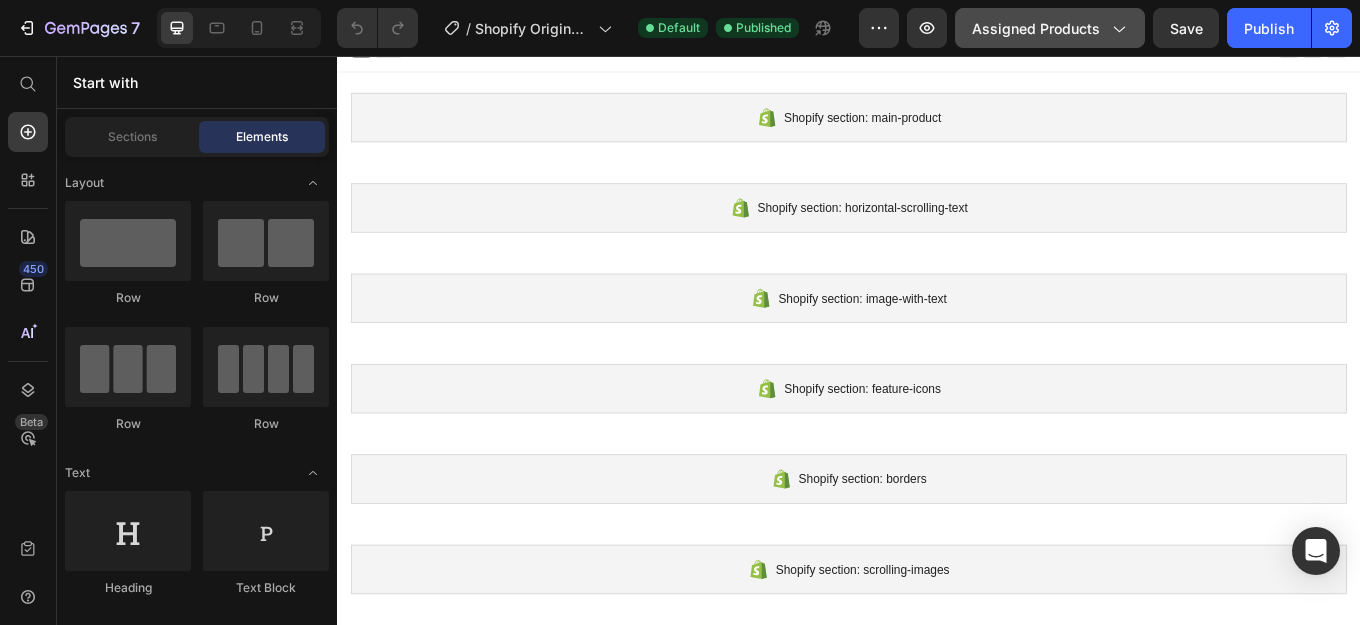 click on "Assigned Products" at bounding box center (1050, 28) 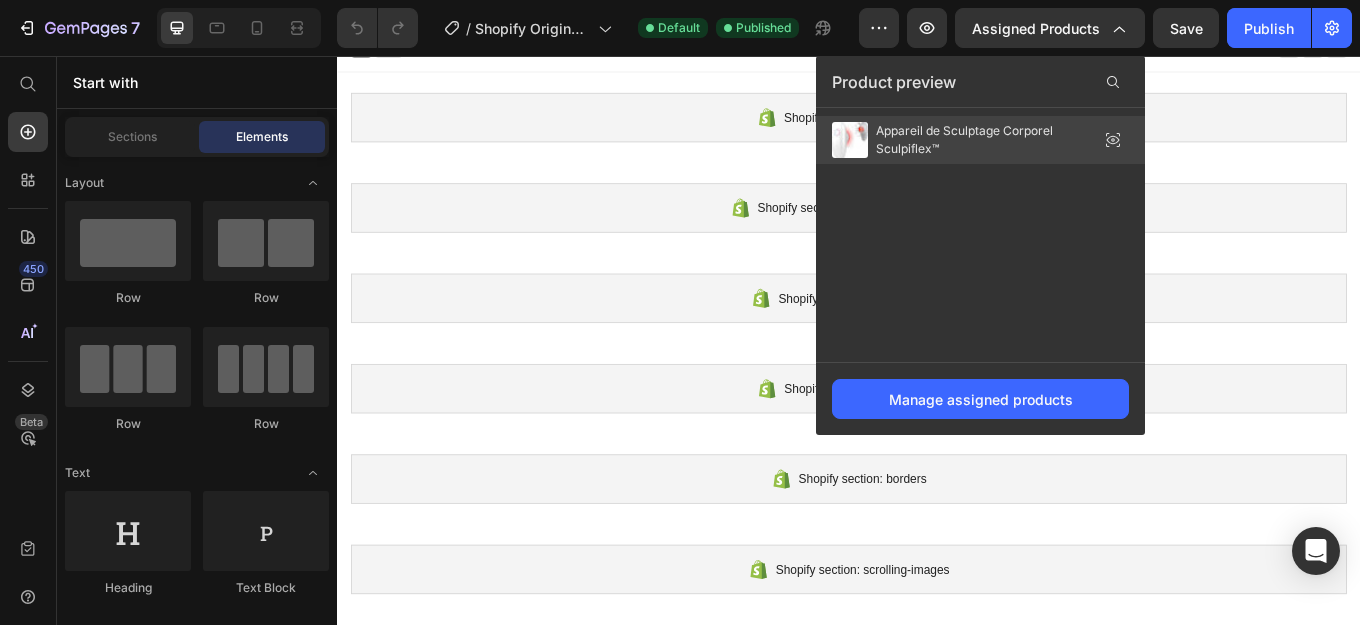 click on "Appareil de Sculptage Corporel Sculpiflex™" at bounding box center [976, 140] 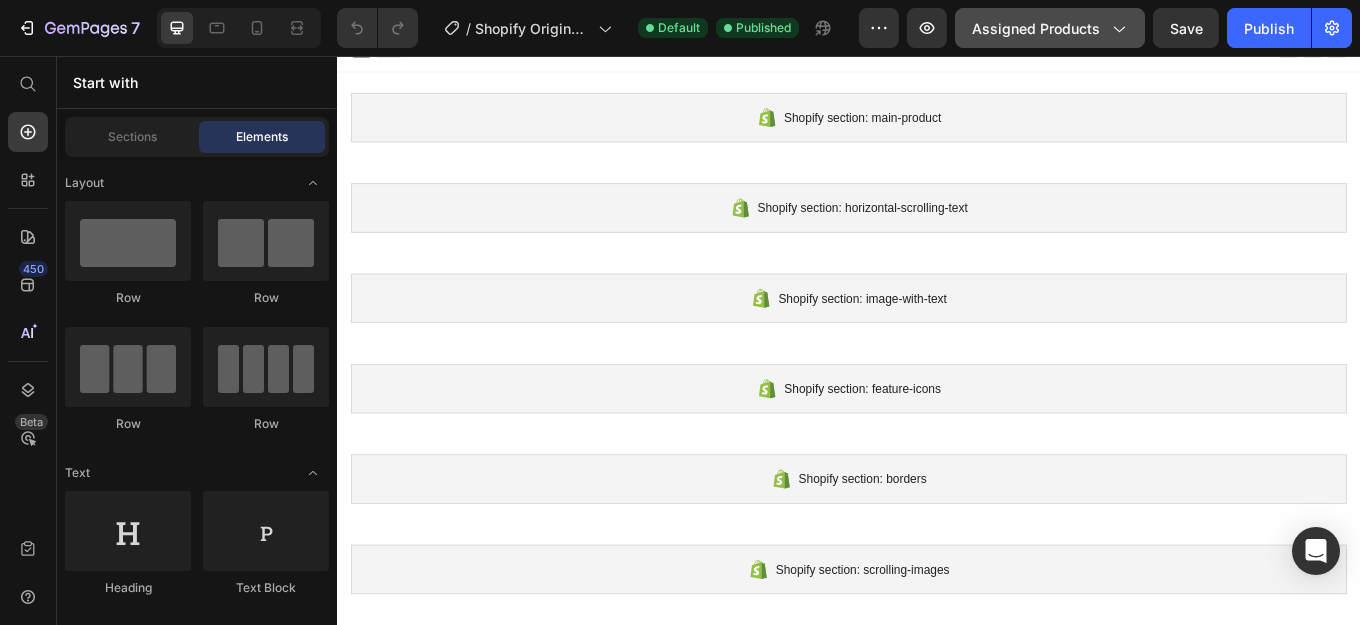 click on "Assigned Products" 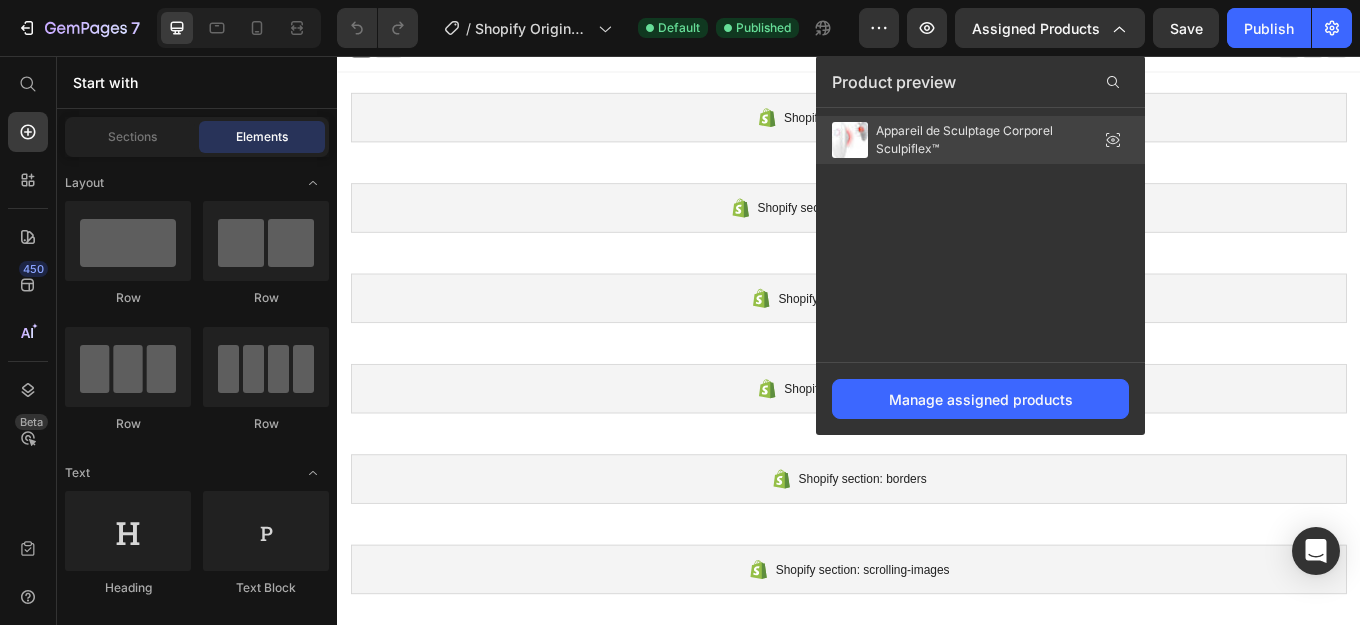 click on "Appareil de Sculptage Corporel Sculpiflex™" at bounding box center (976, 140) 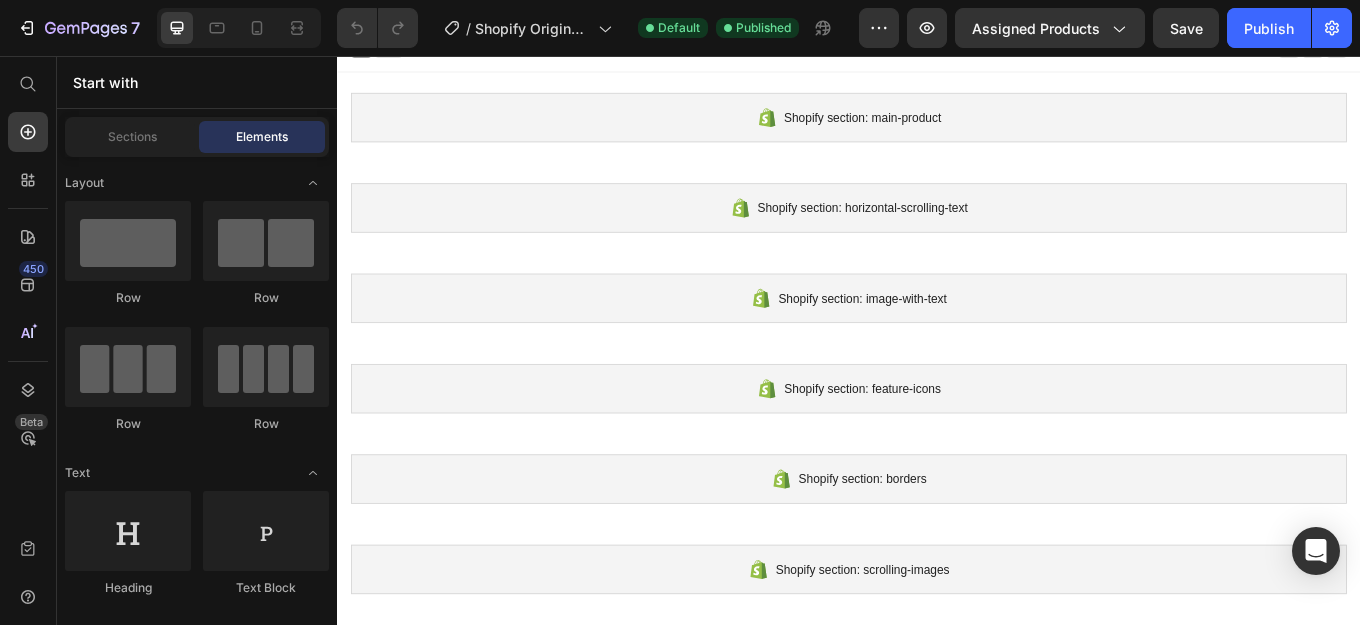 scroll, scrollTop: 0, scrollLeft: 0, axis: both 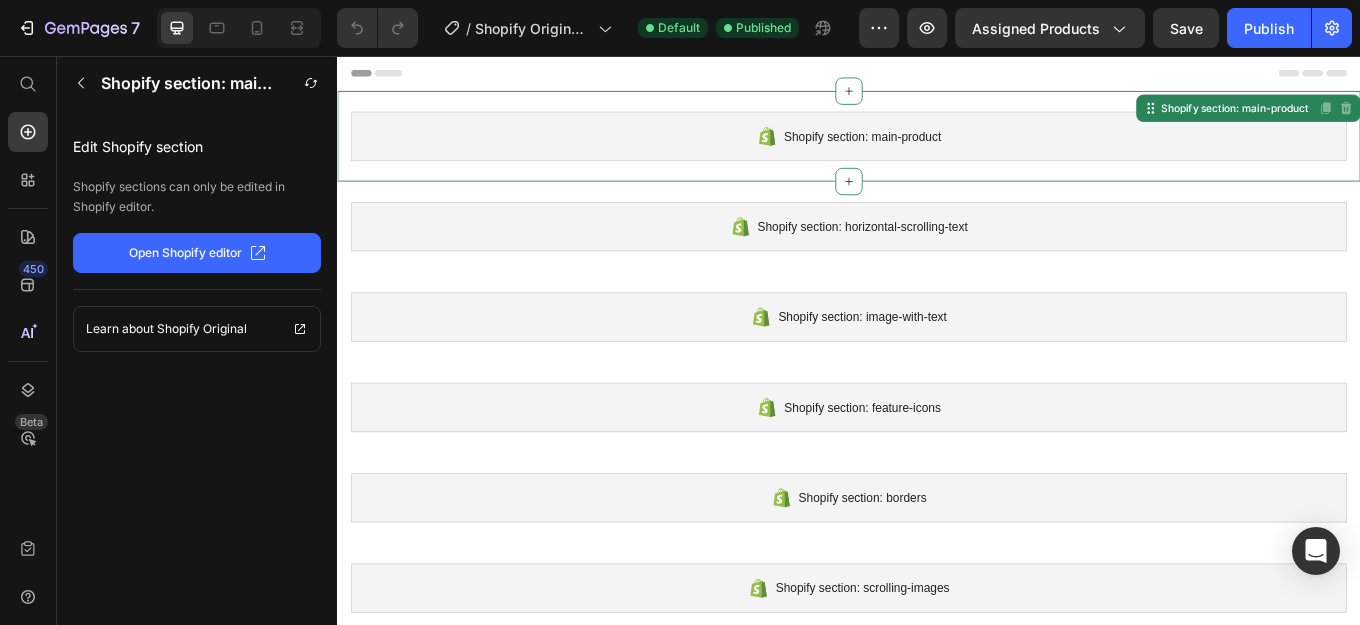 click on "Shopify section: main-product" at bounding box center [937, 150] 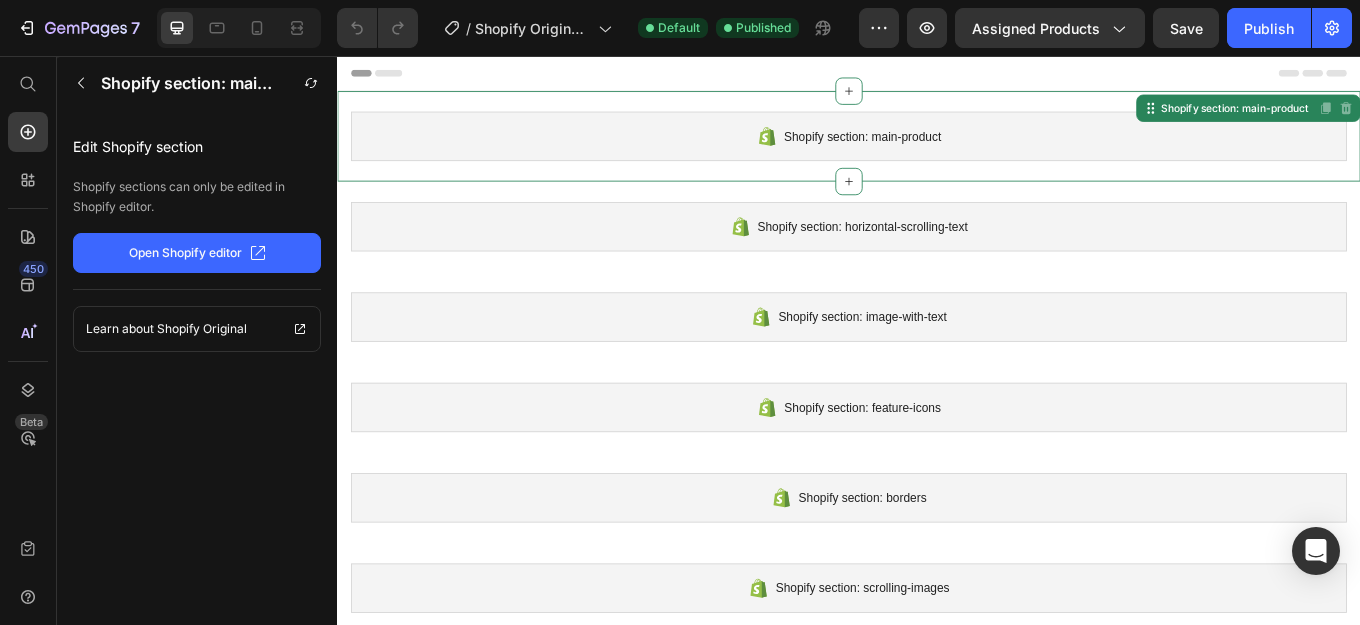 click on "Open Shopify editor" 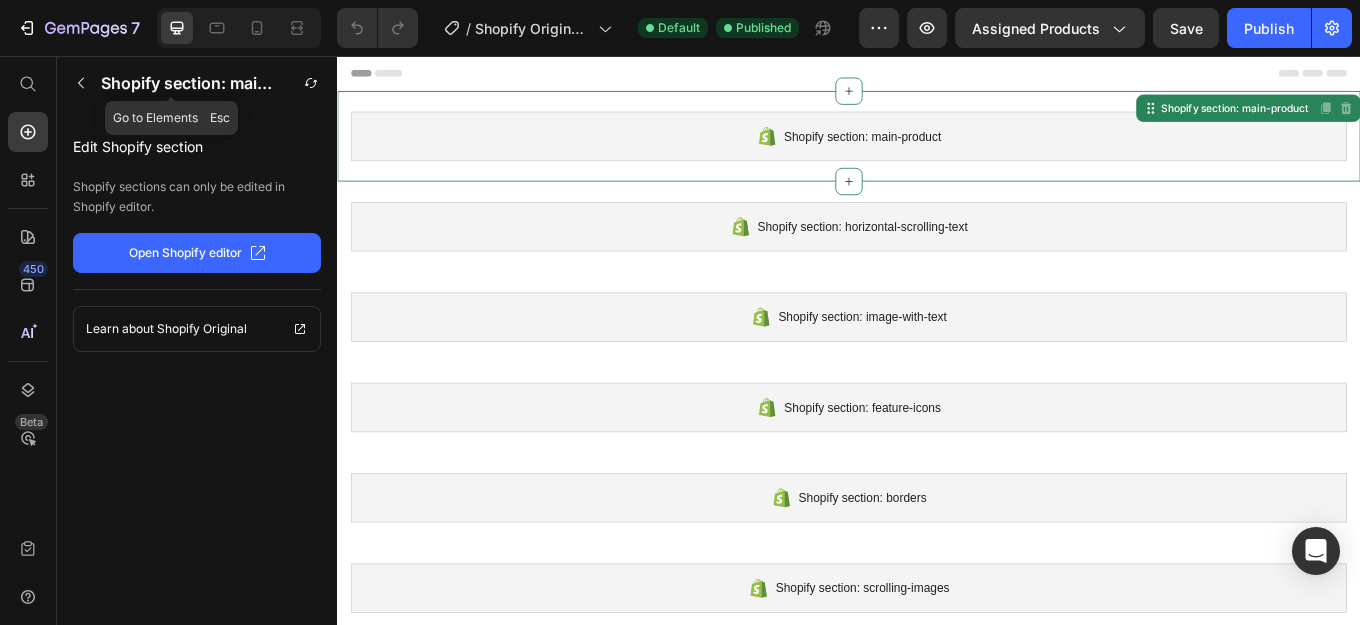 click on "Shopify section: main-product" at bounding box center [189, 83] 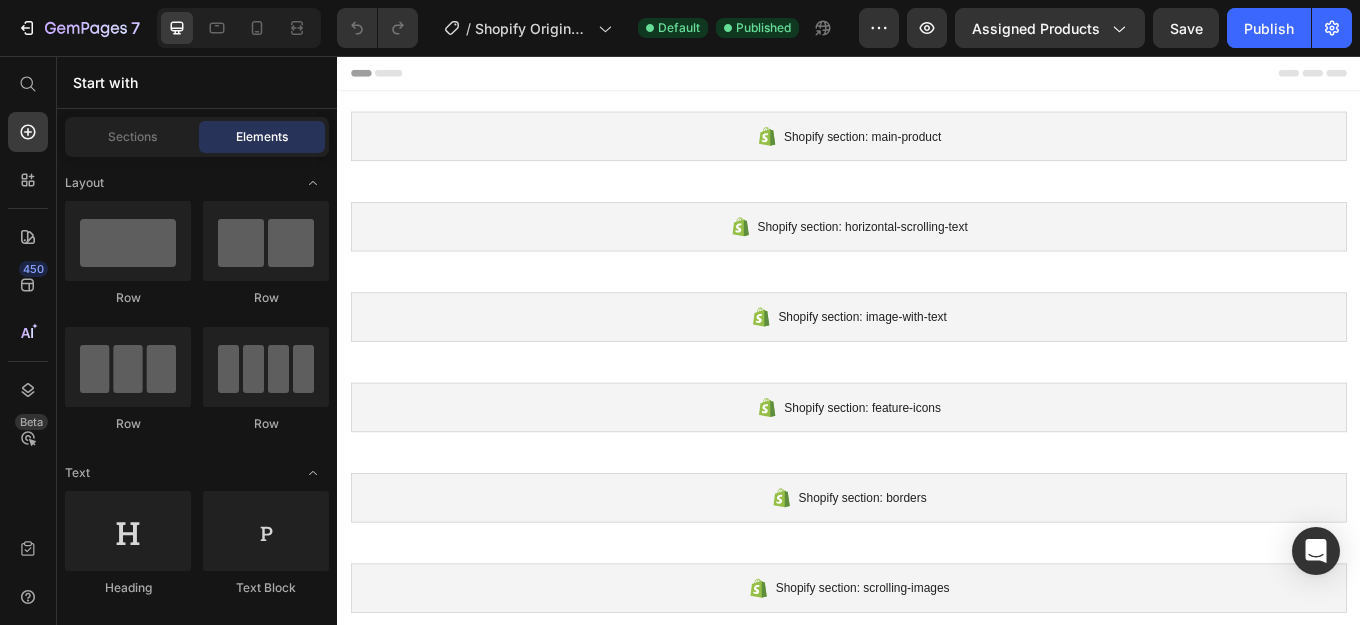 drag, startPoint x: 138, startPoint y: 77, endPoint x: 140, endPoint y: 105, distance: 28.071337 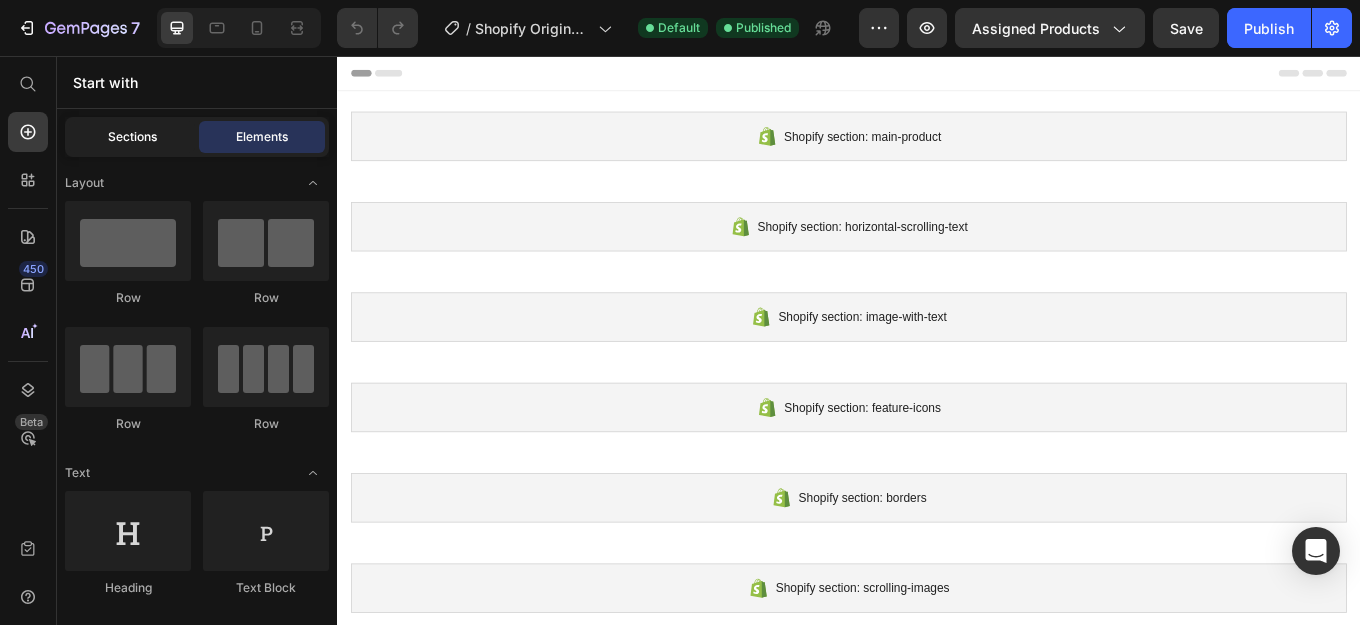 click on "Sections" 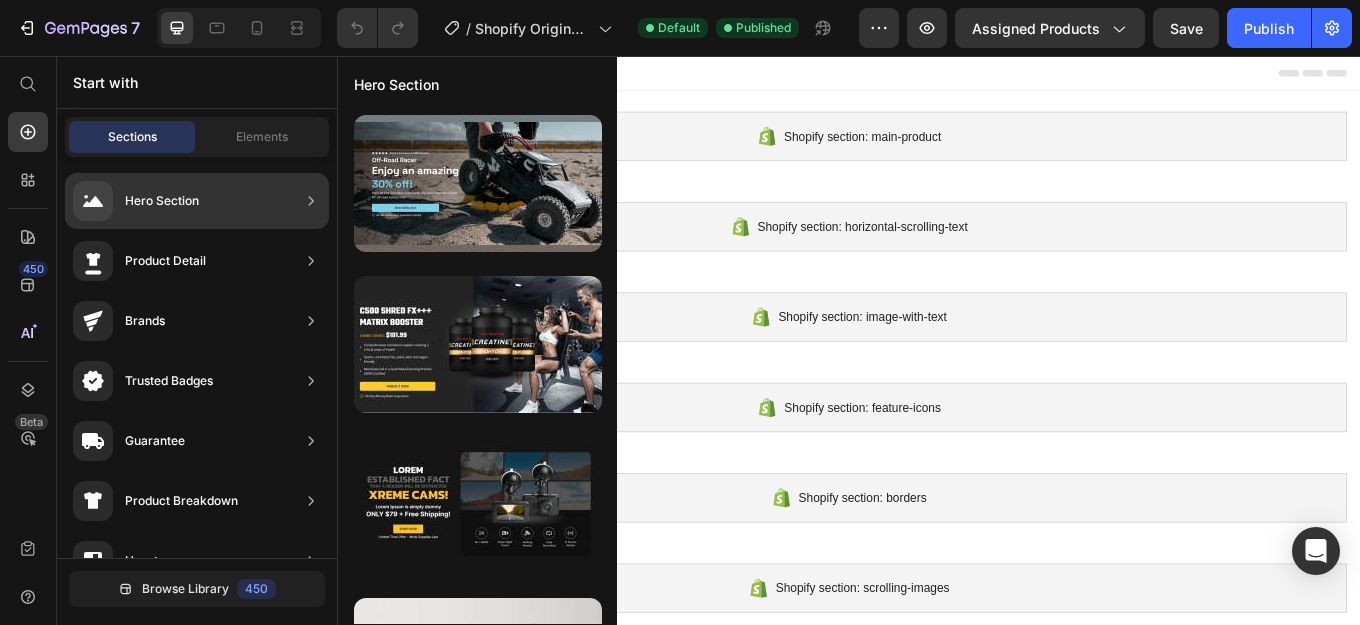 click on "Hero Section" at bounding box center [136, 201] 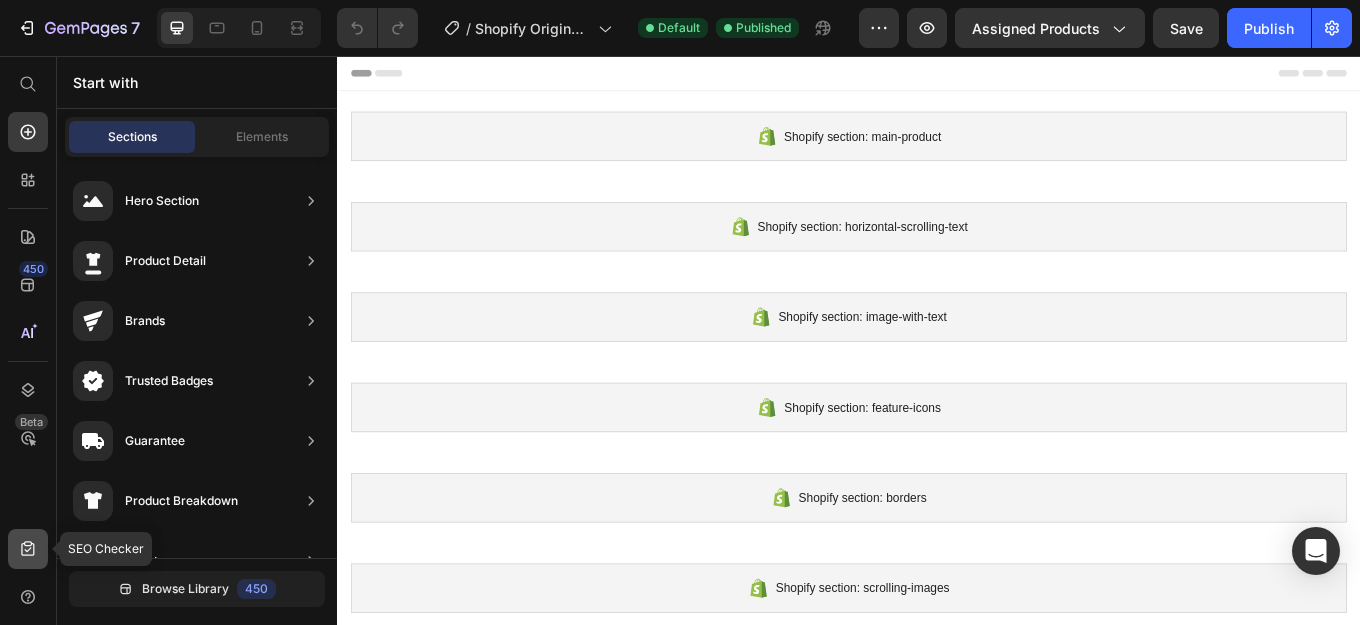 click 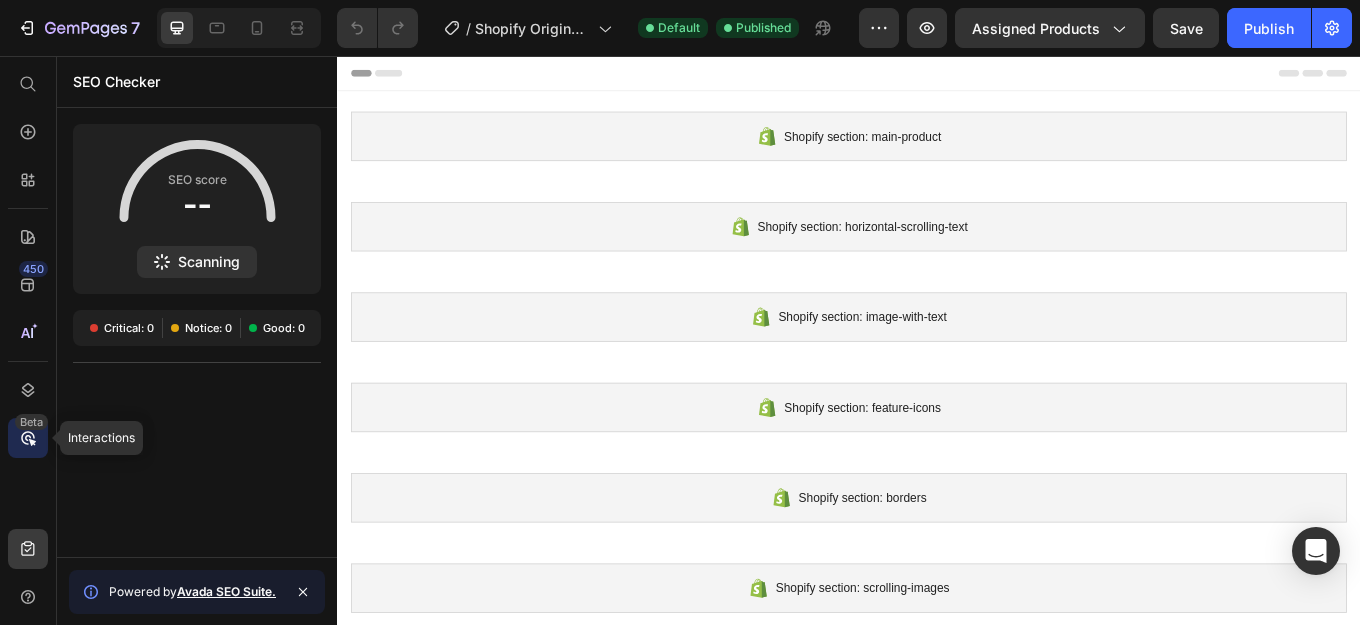 click 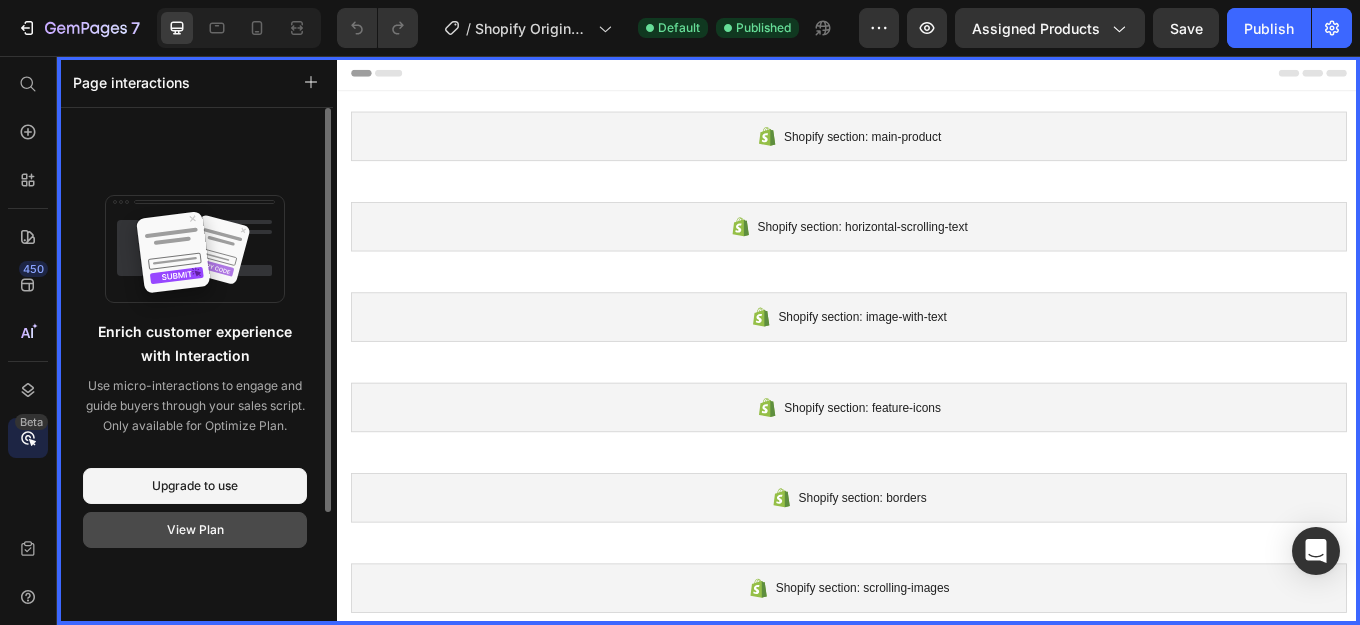click on "View Plan" 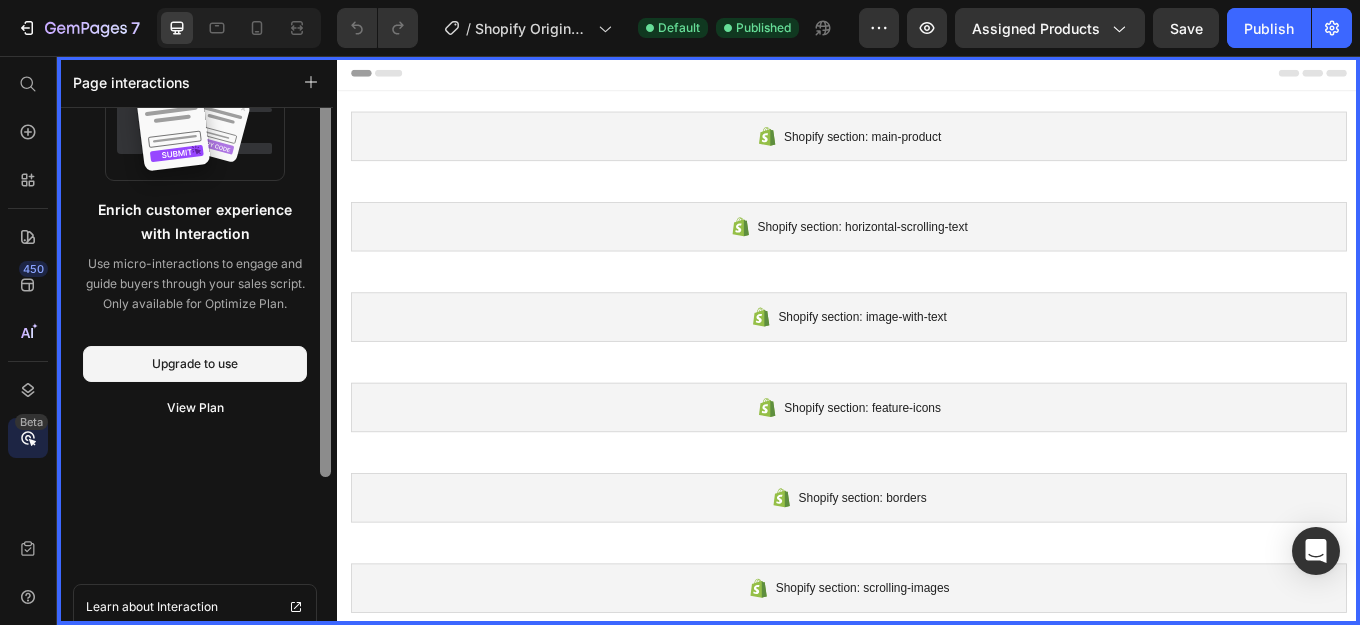 scroll, scrollTop: 143, scrollLeft: 0, axis: vertical 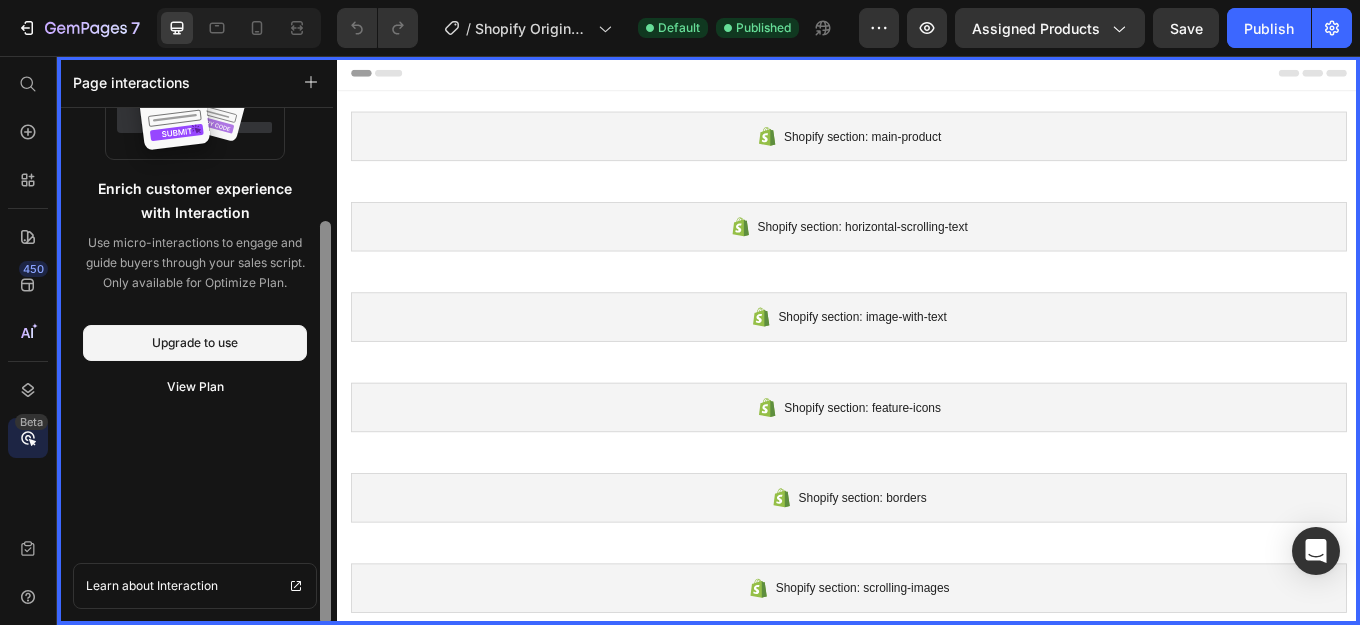 drag, startPoint x: 328, startPoint y: 484, endPoint x: 301, endPoint y: 633, distance: 151.42654 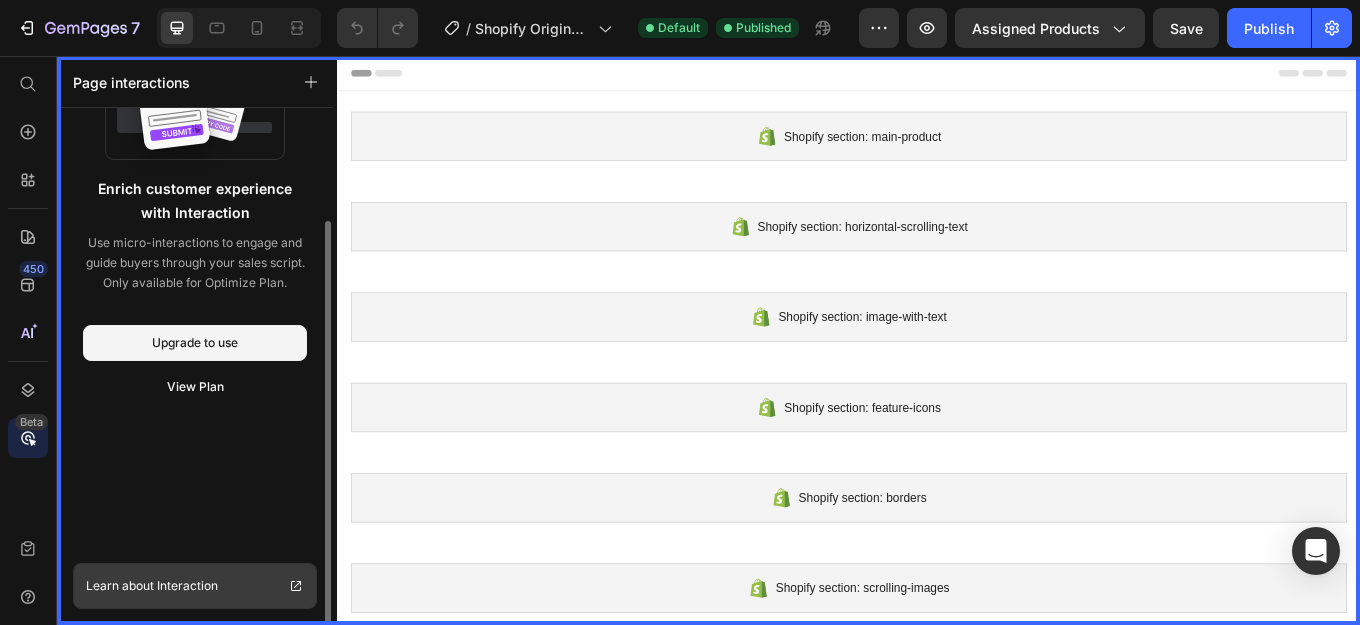 click on "Learn about Interaction" at bounding box center (195, 586) 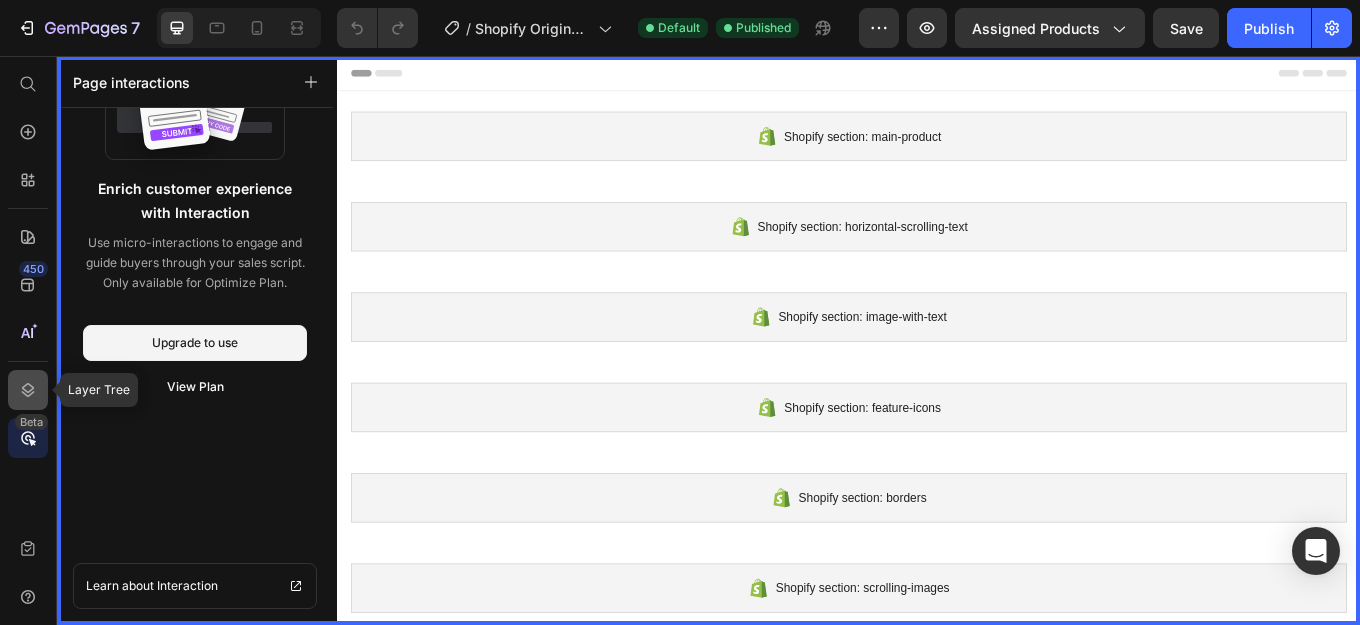 click 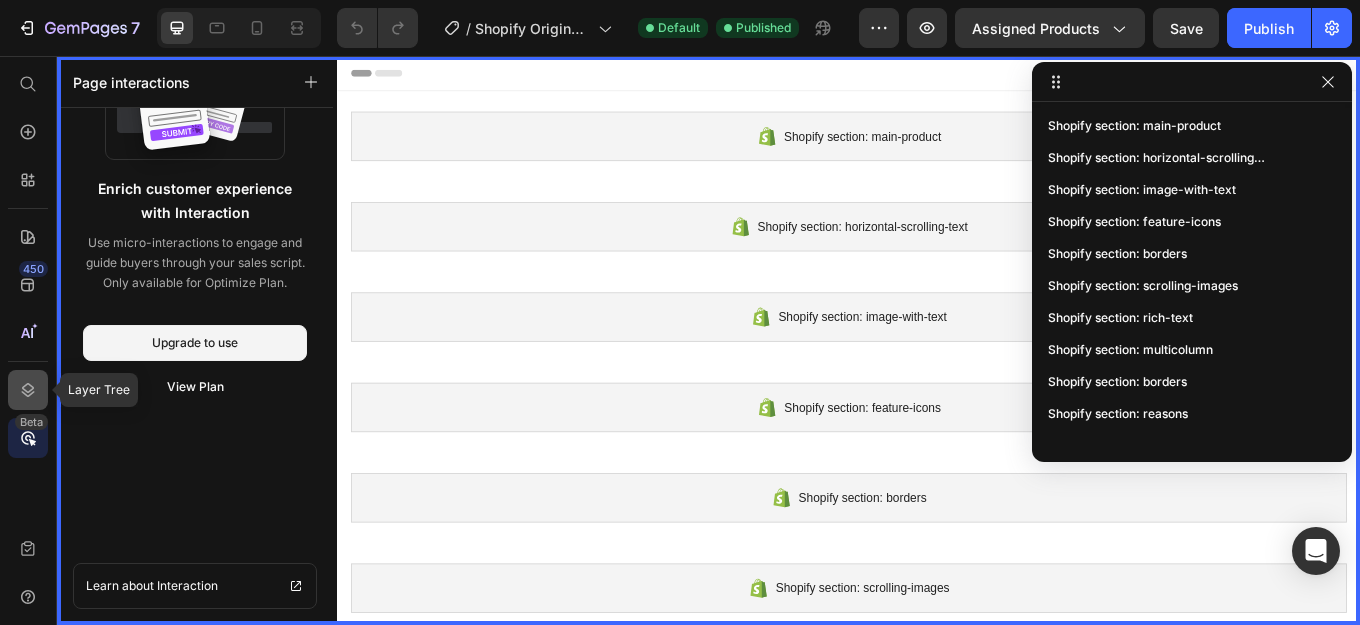 click 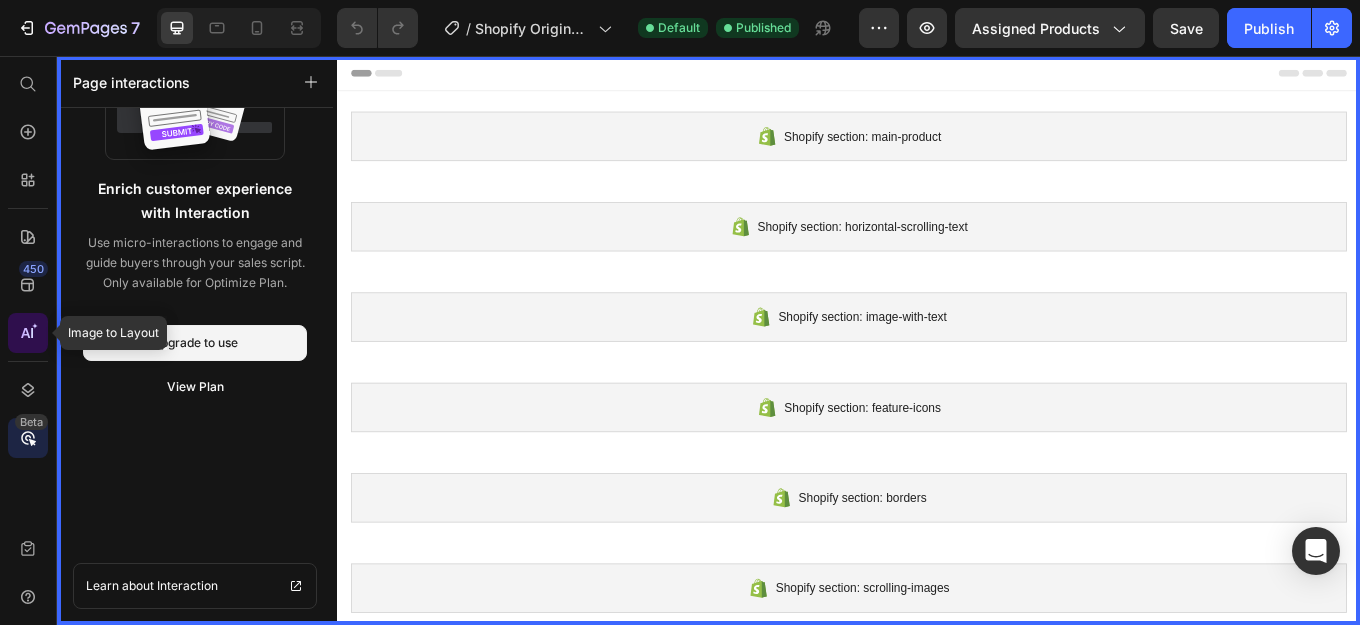 click 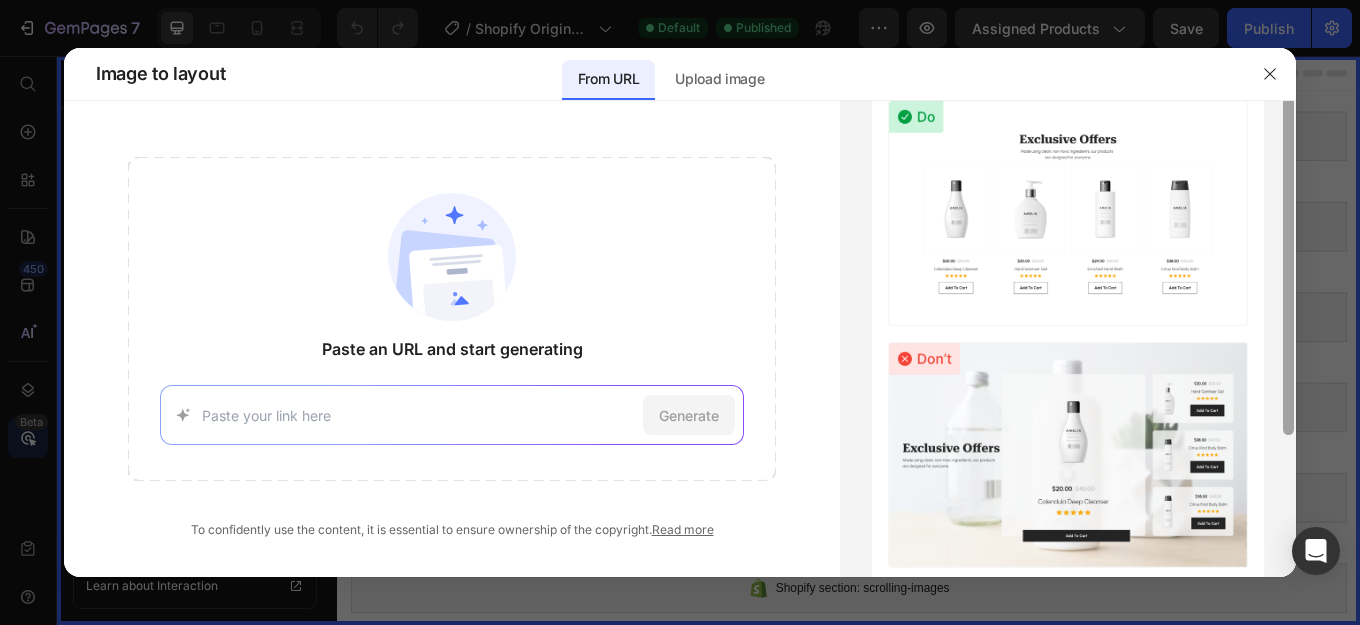 scroll, scrollTop: 162, scrollLeft: 0, axis: vertical 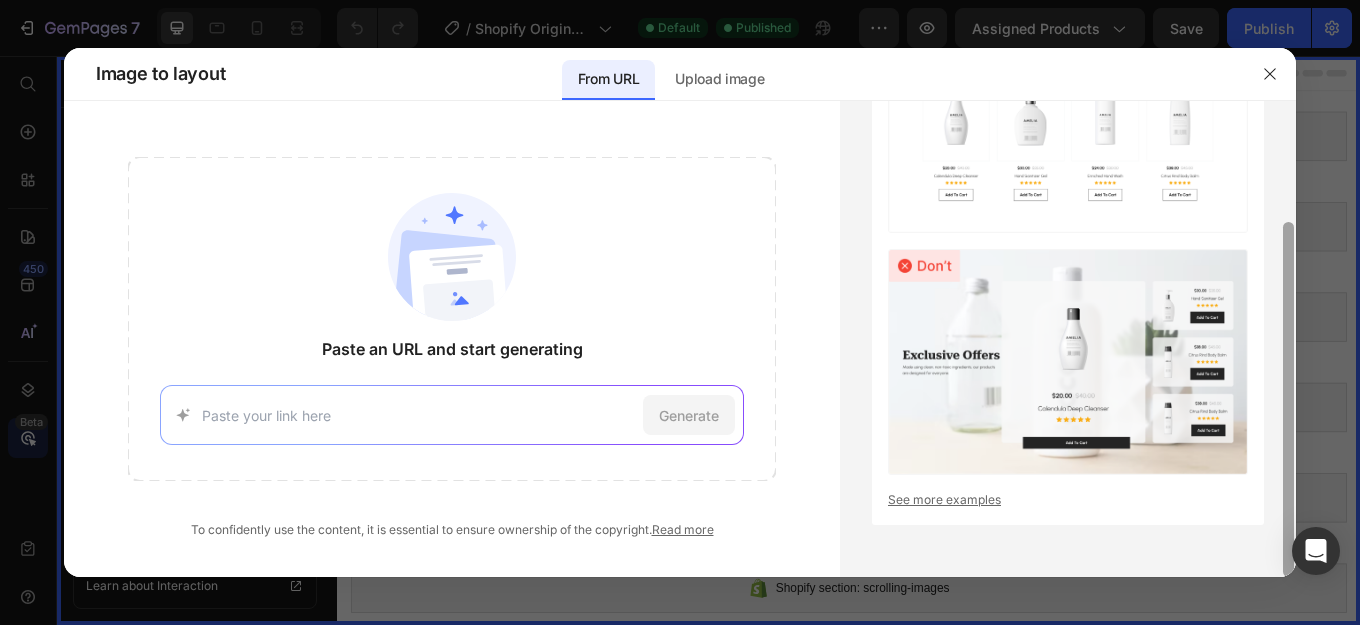 drag, startPoint x: 1289, startPoint y: 225, endPoint x: 1274, endPoint y: 436, distance: 211.5325 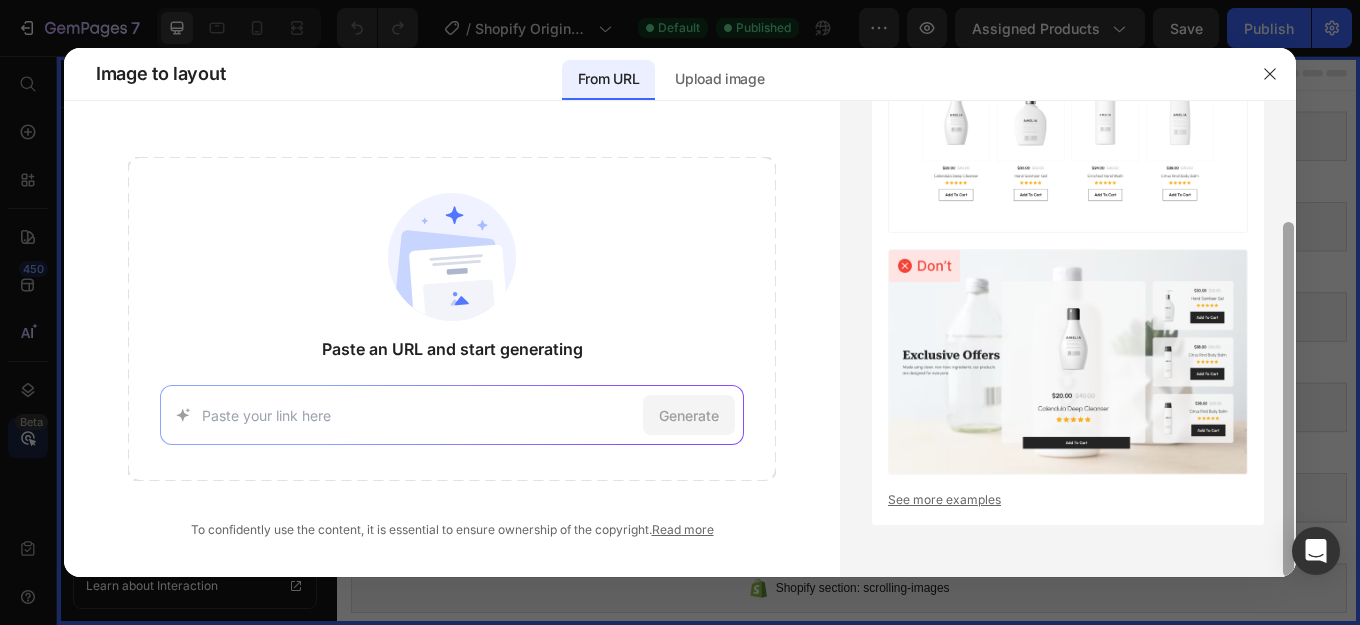 drag, startPoint x: 1294, startPoint y: 351, endPoint x: 1286, endPoint y: 231, distance: 120.26637 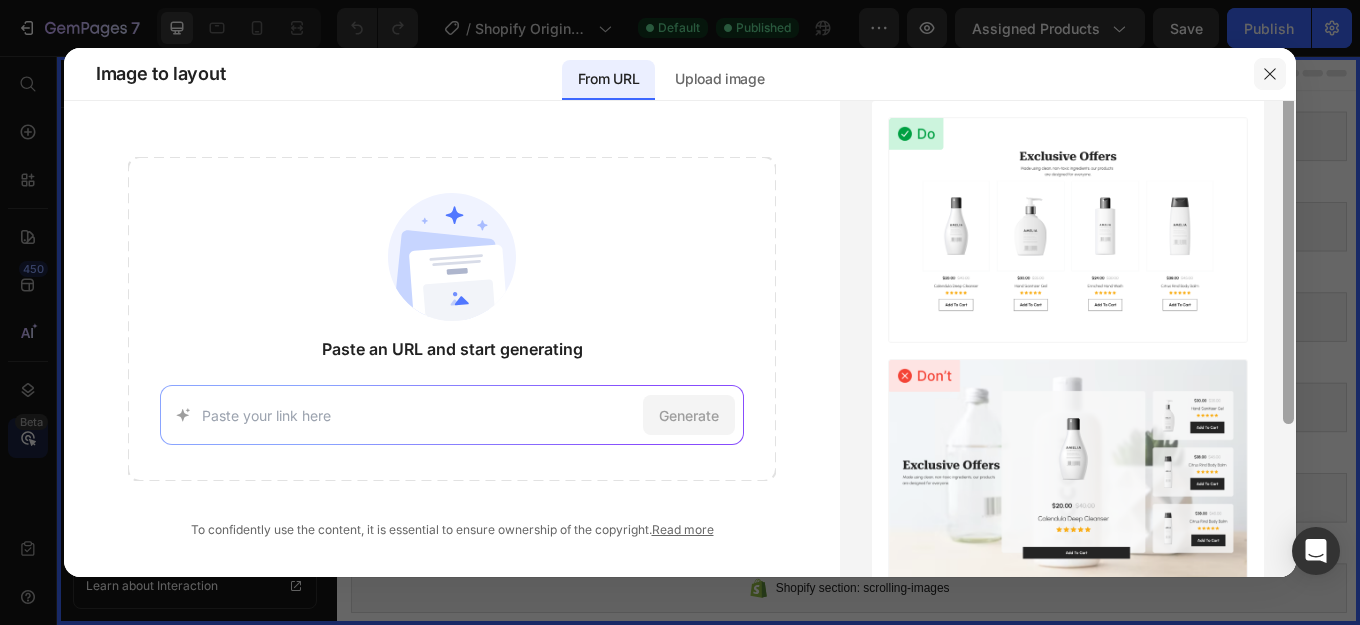 scroll, scrollTop: 0, scrollLeft: 0, axis: both 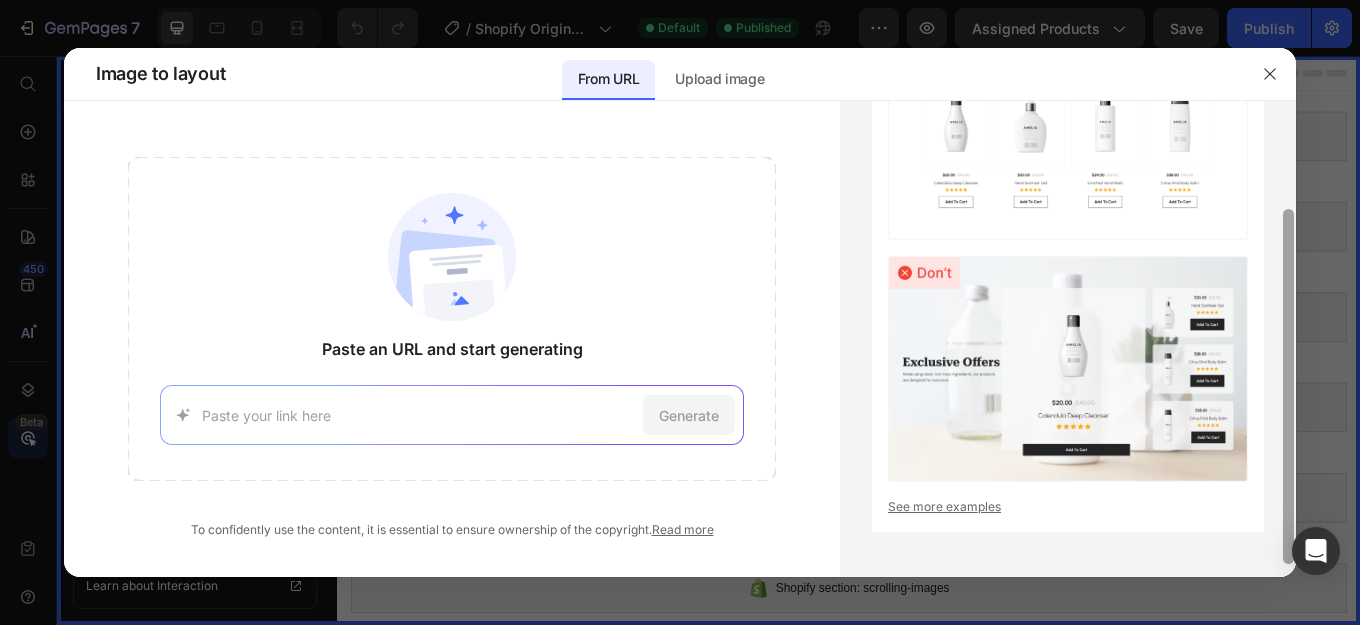 click at bounding box center (1288, 386) 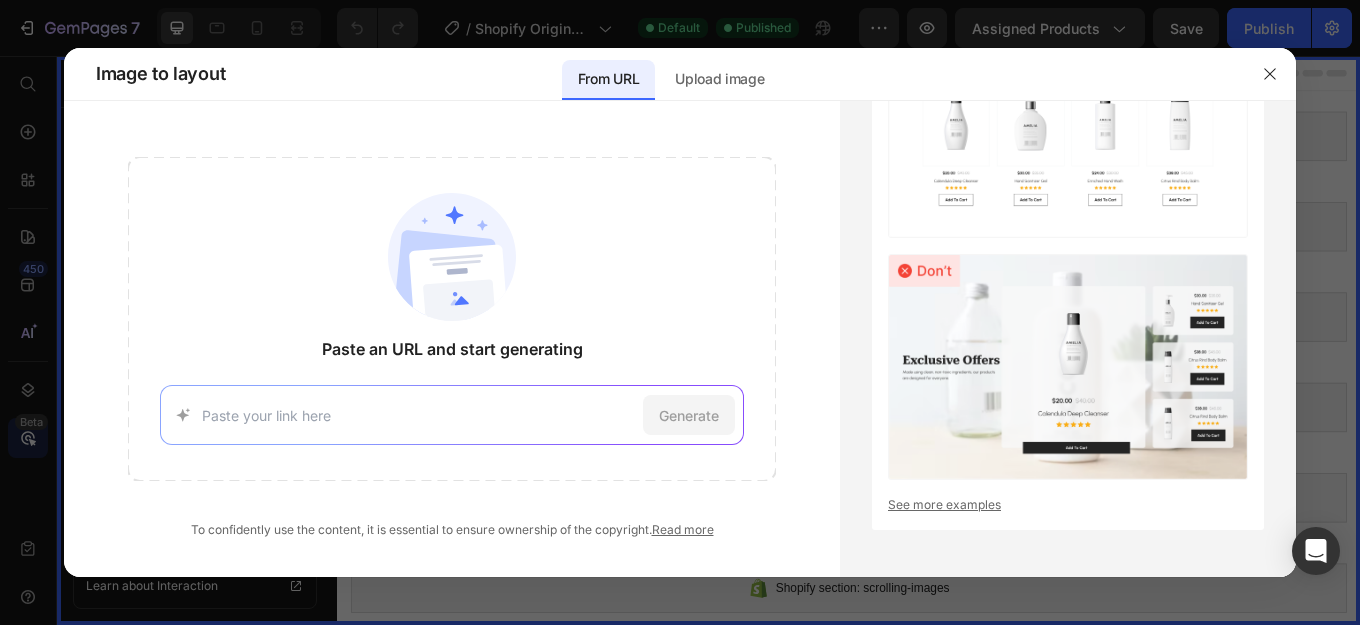 click at bounding box center (418, 415) 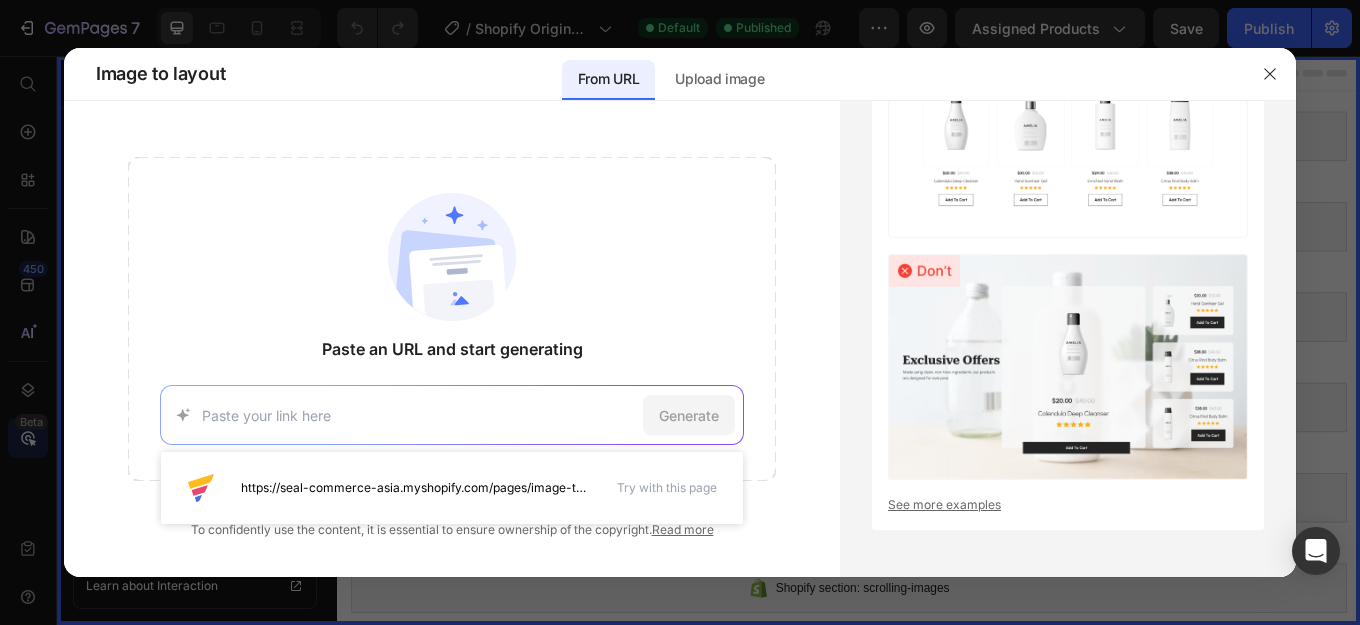 click at bounding box center [418, 415] 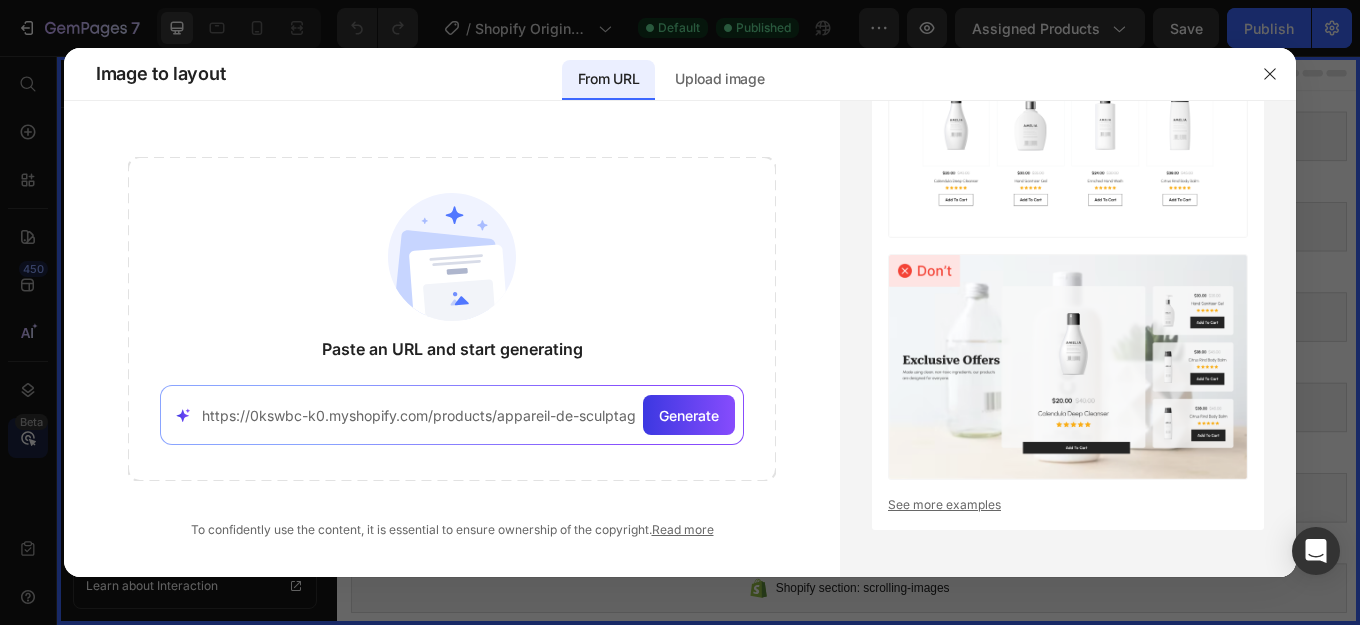 scroll, scrollTop: 0, scrollLeft: 233, axis: horizontal 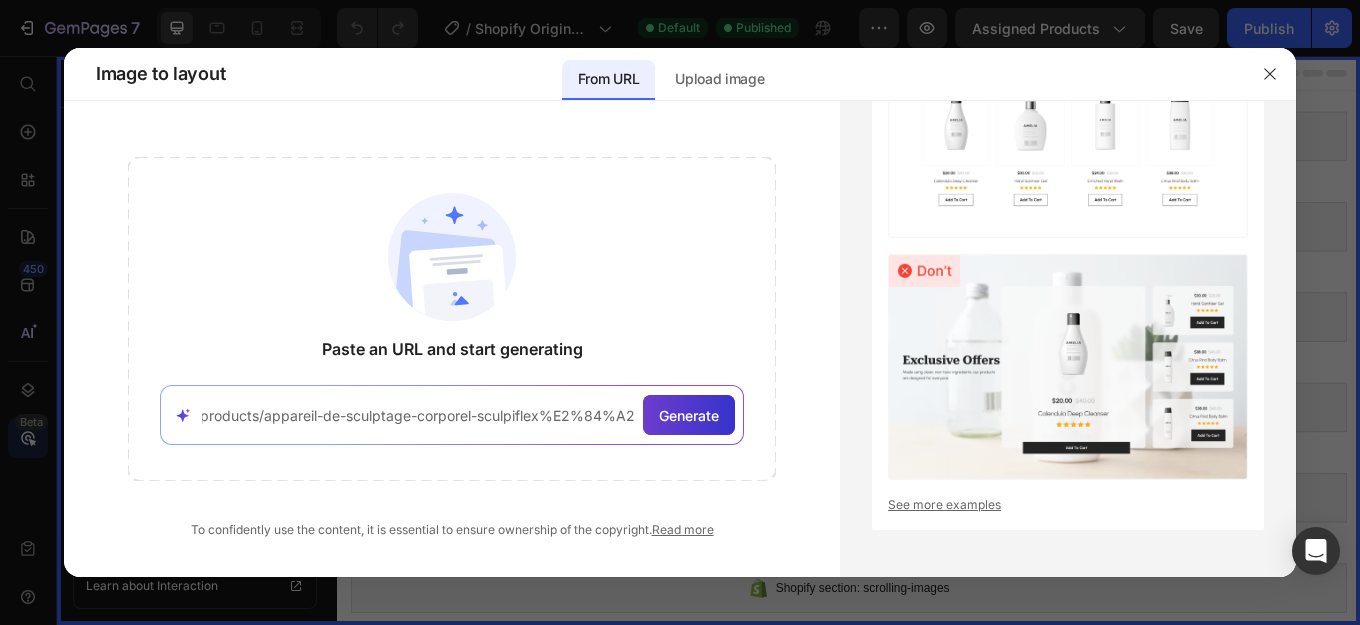 type on "https://0kswbc-k0.myshopify.com/products/appareil-de-sculptage-corporel-sculpiflex%E2%84%A2" 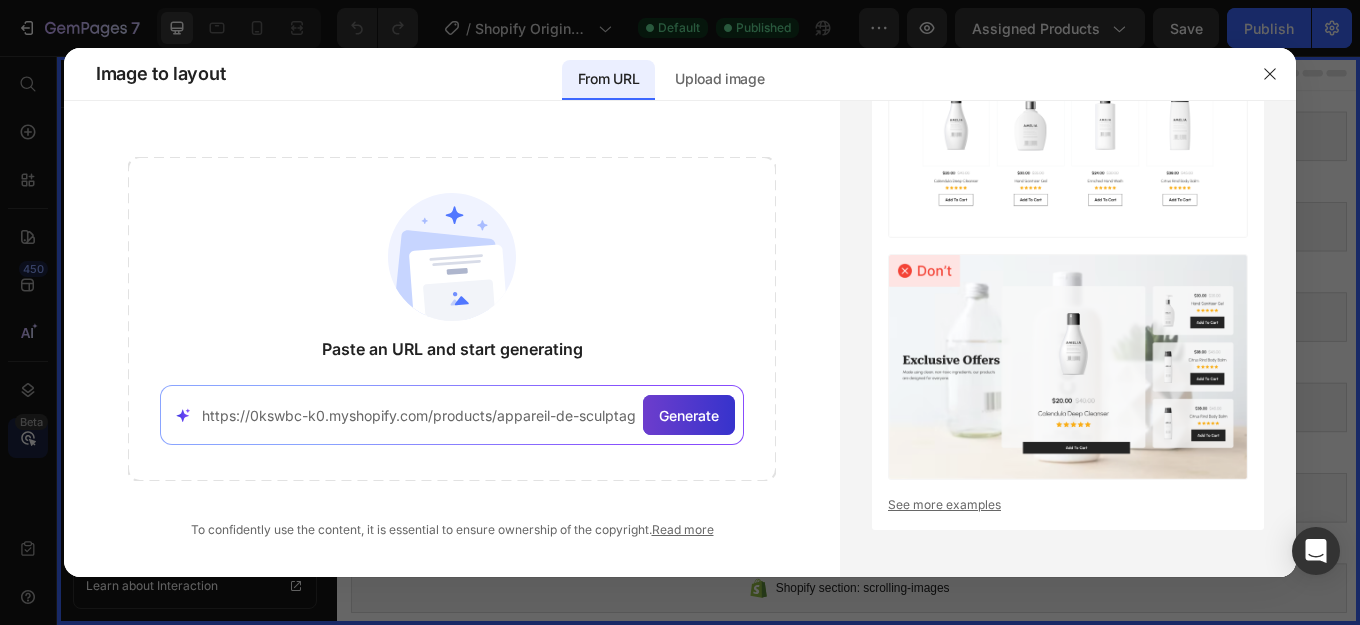 click on "Generate" at bounding box center (689, 415) 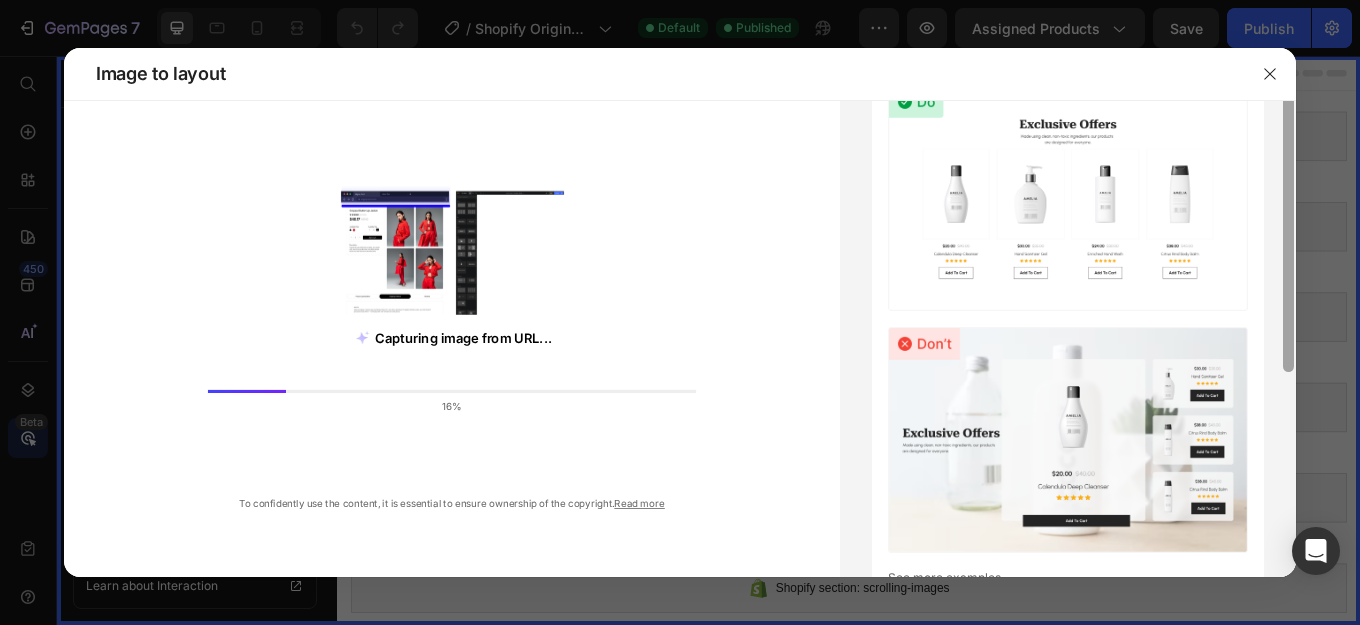 scroll, scrollTop: 162, scrollLeft: 0, axis: vertical 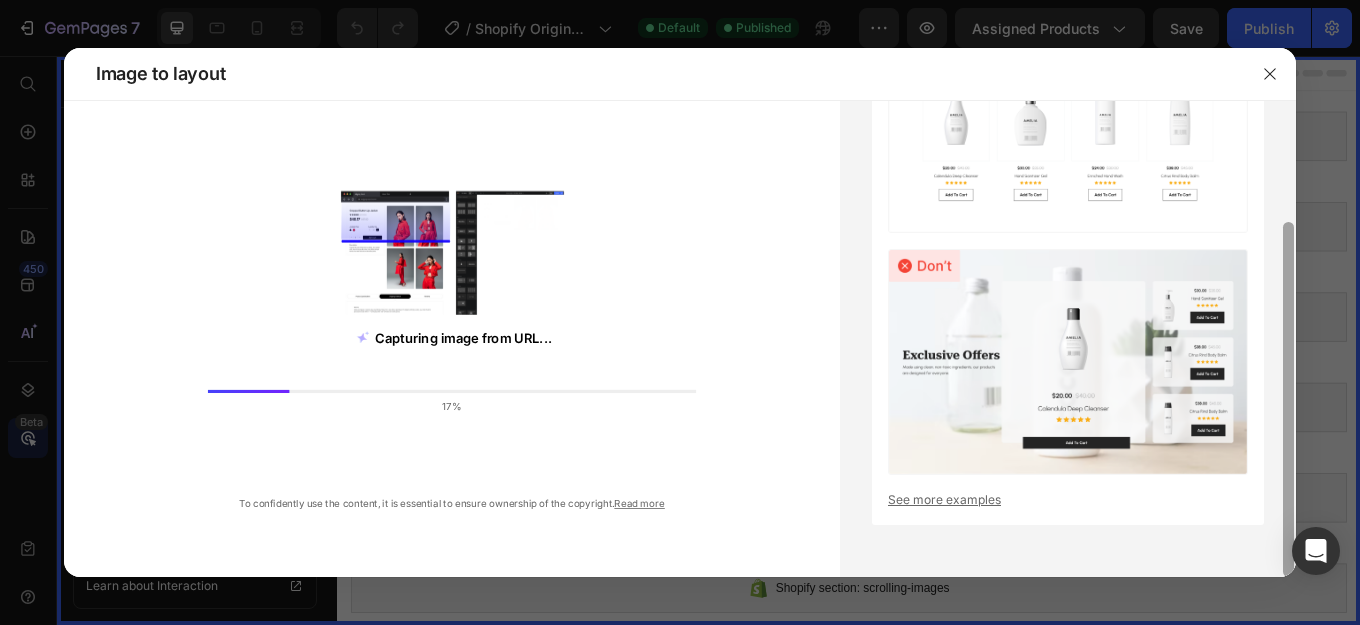 drag, startPoint x: 1285, startPoint y: 352, endPoint x: 1275, endPoint y: 447, distance: 95.524864 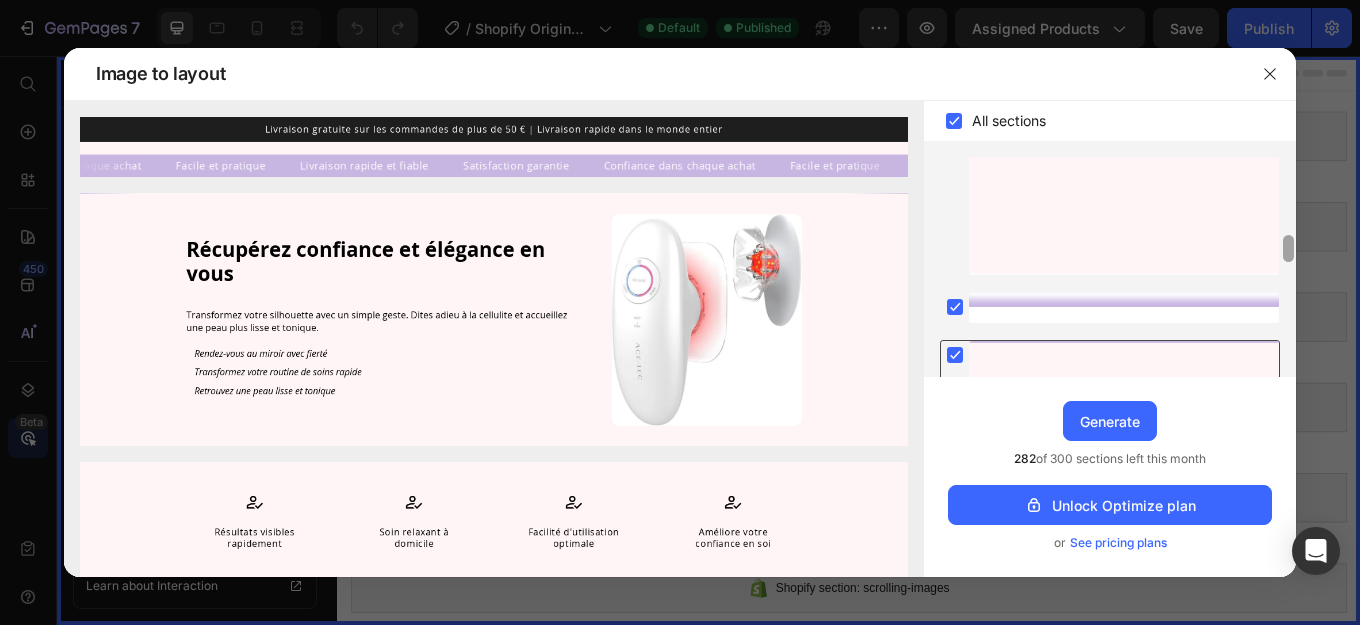 scroll, scrollTop: 640, scrollLeft: 0, axis: vertical 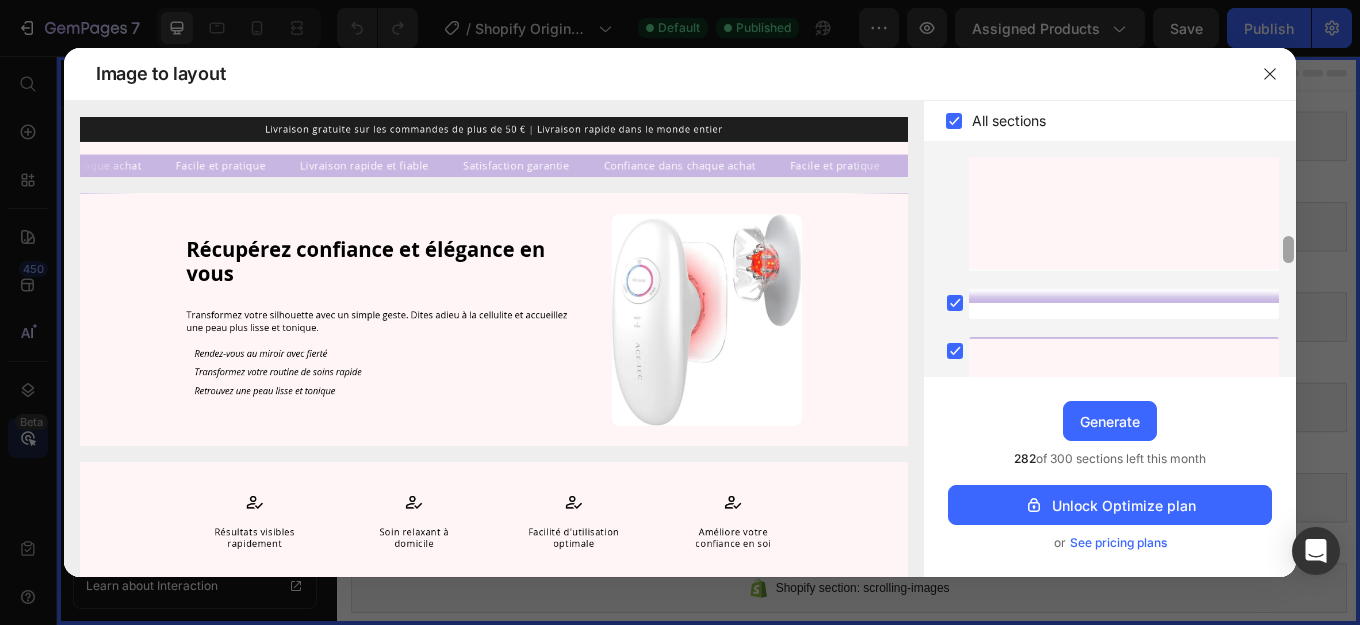 drag, startPoint x: 1292, startPoint y: 194, endPoint x: 1280, endPoint y: 357, distance: 163.44112 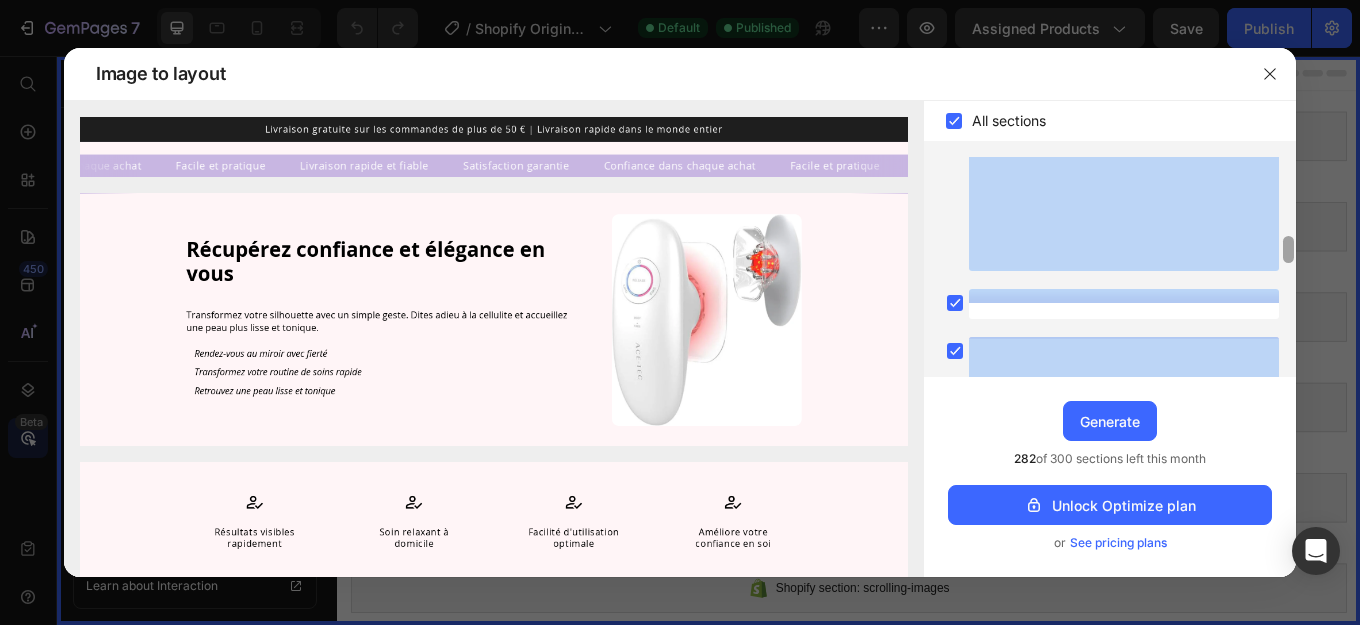 drag, startPoint x: 1280, startPoint y: 266, endPoint x: 1289, endPoint y: 243, distance: 24.698177 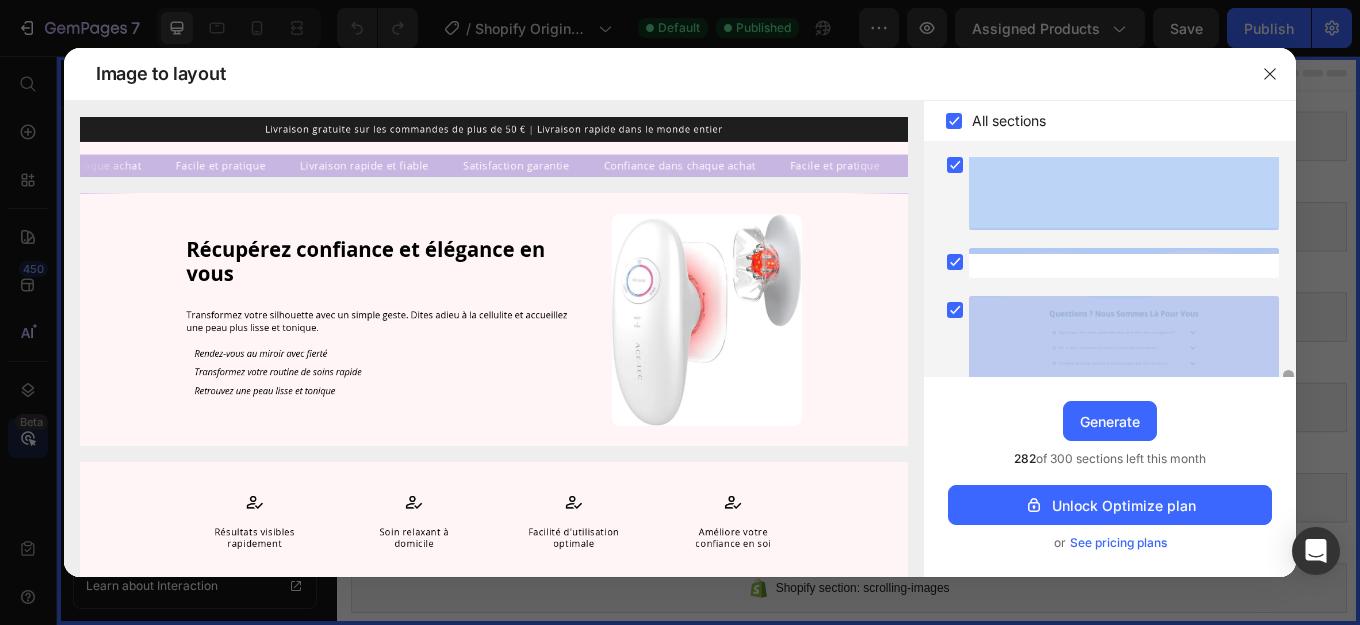 scroll, scrollTop: 1555, scrollLeft: 0, axis: vertical 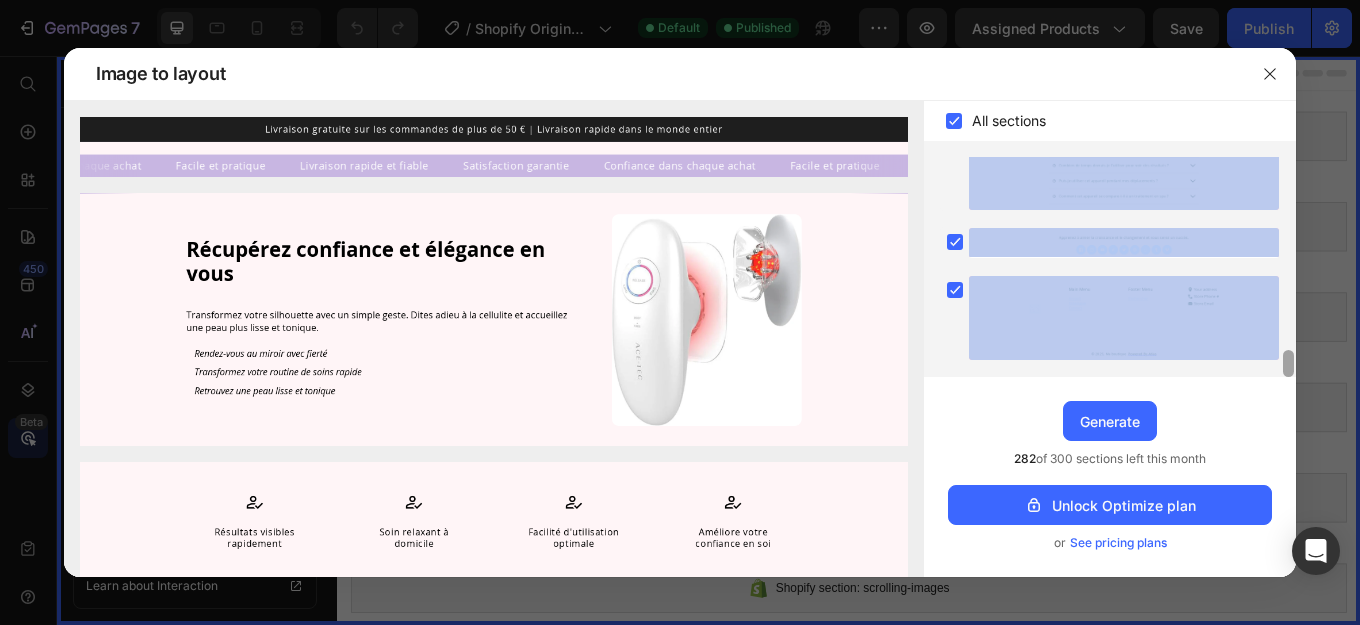 drag, startPoint x: 1289, startPoint y: 243, endPoint x: 1281, endPoint y: 390, distance: 147.21753 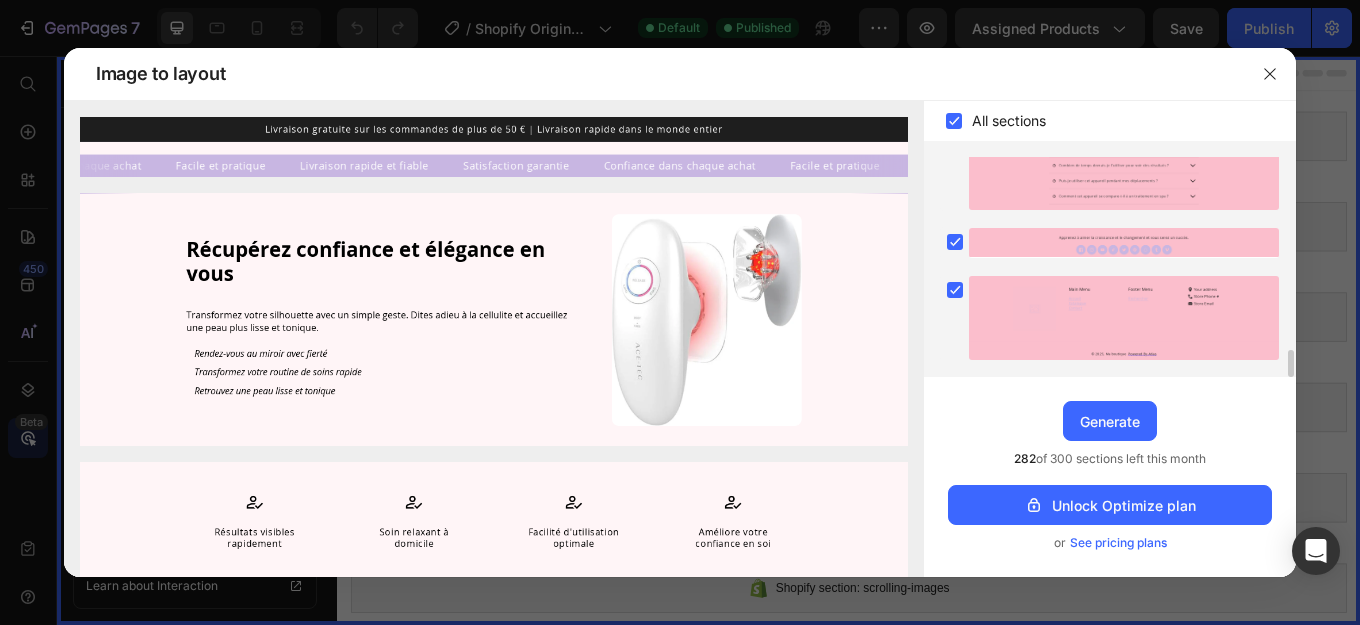 click on "Upgrade to  Optimize plan  and get unlimited generating sections and publish pages  Generate 282  of 300 sections left this month   Unlock Optimize plan   or  See pricing plans" at bounding box center (1110, 477) 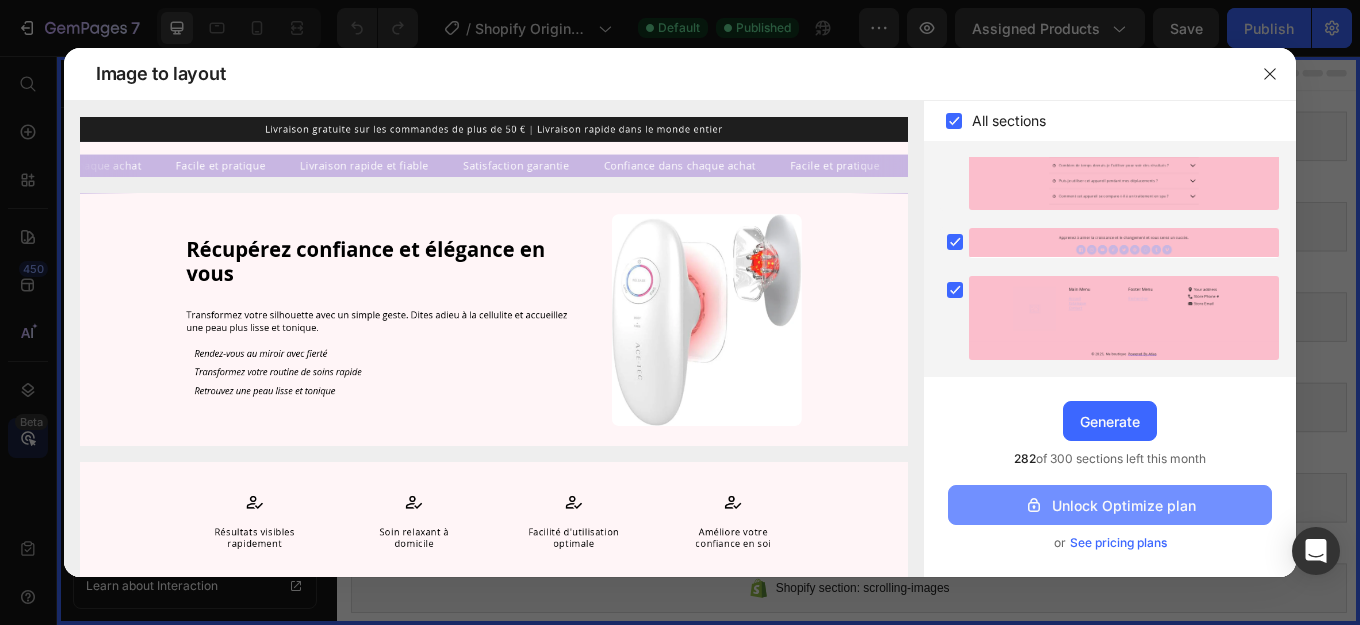 click on "Unlock Optimize plan" at bounding box center (1110, 505) 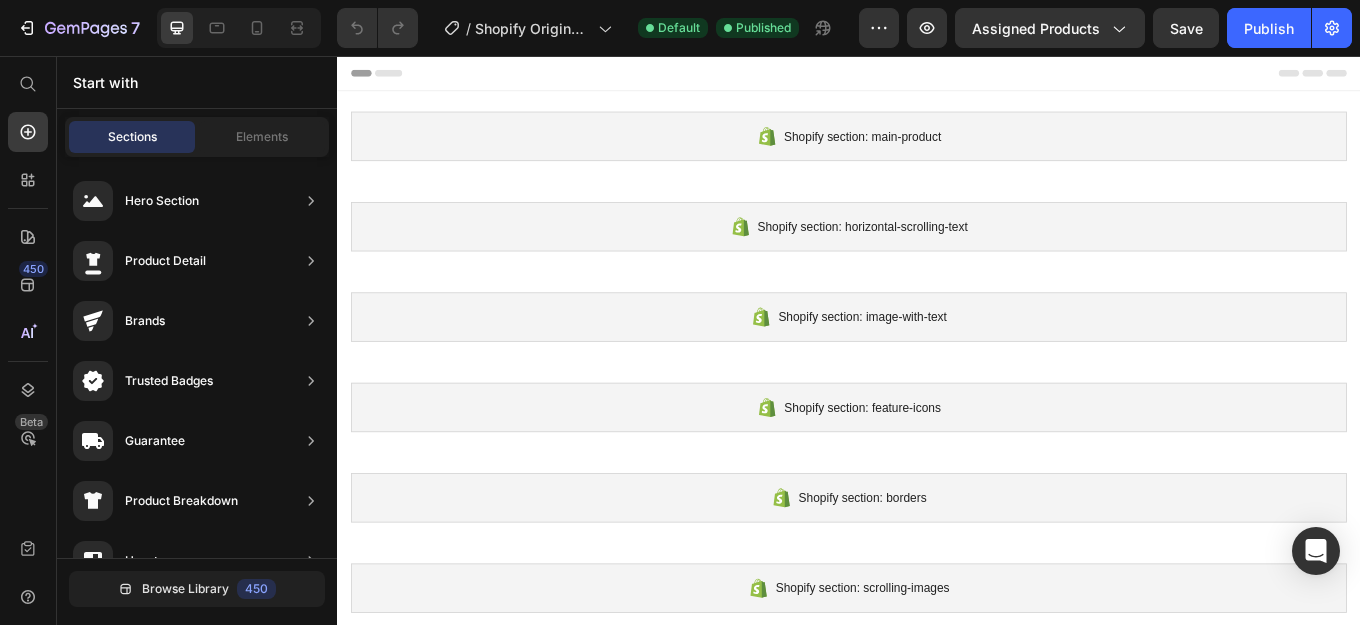 scroll, scrollTop: 0, scrollLeft: 0, axis: both 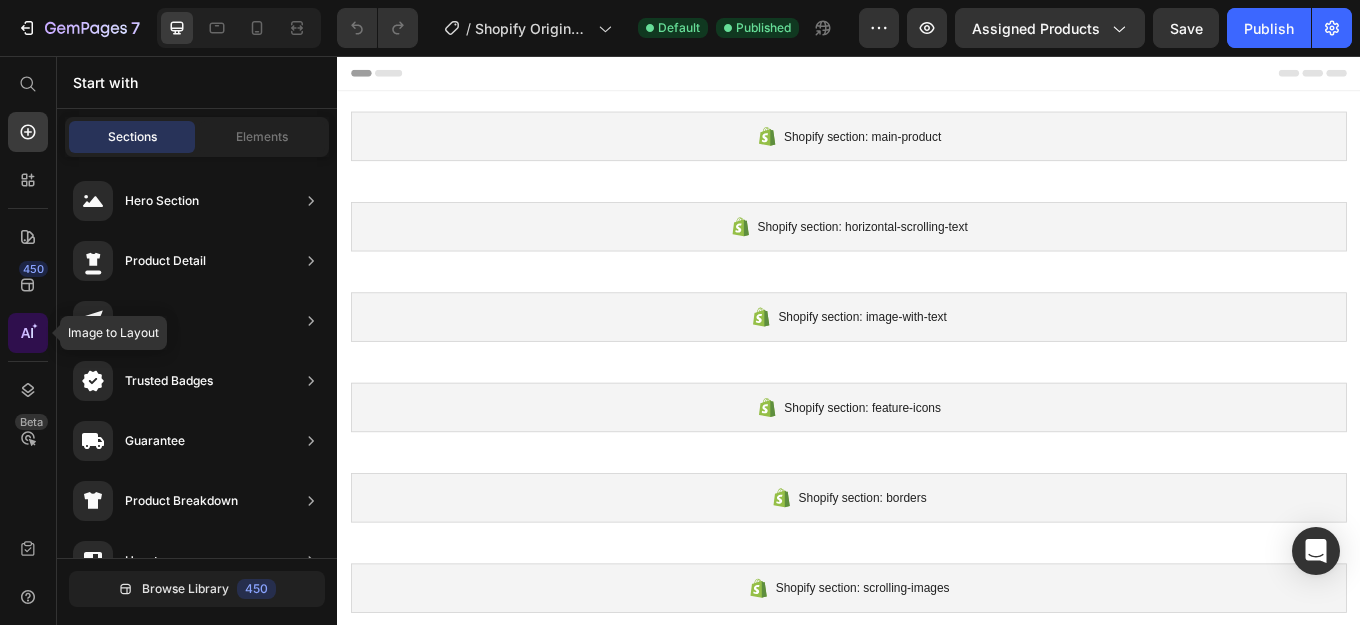 click 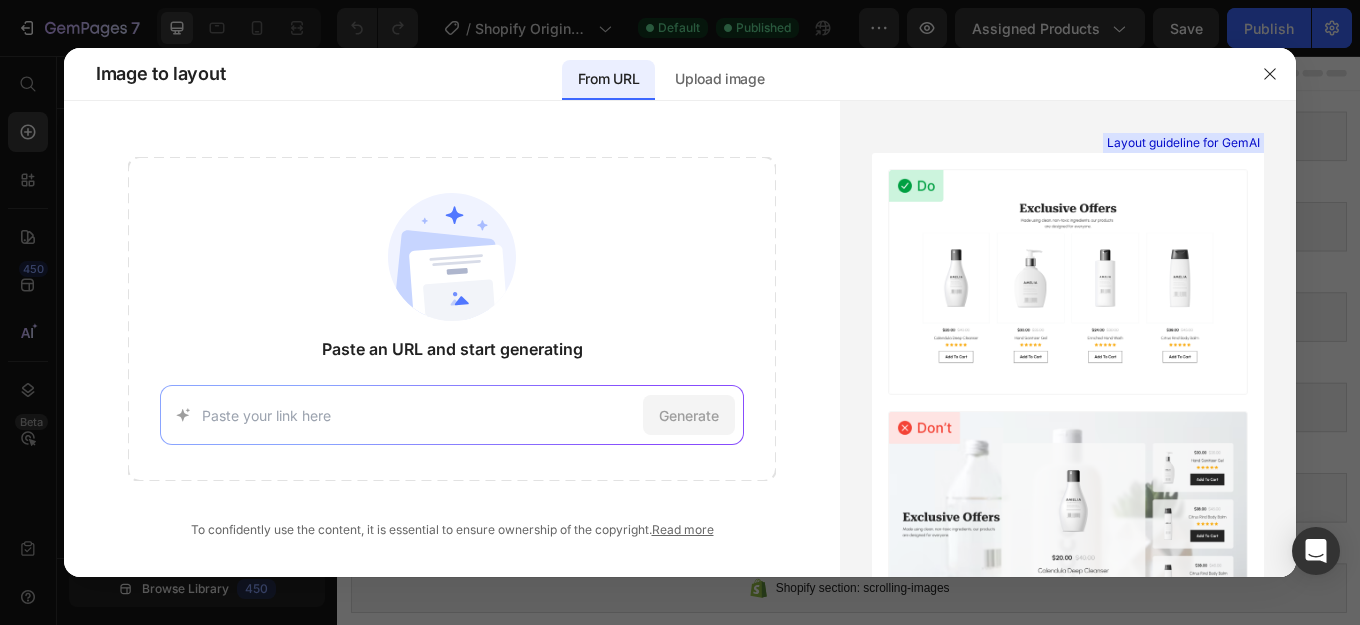 click at bounding box center [418, 415] 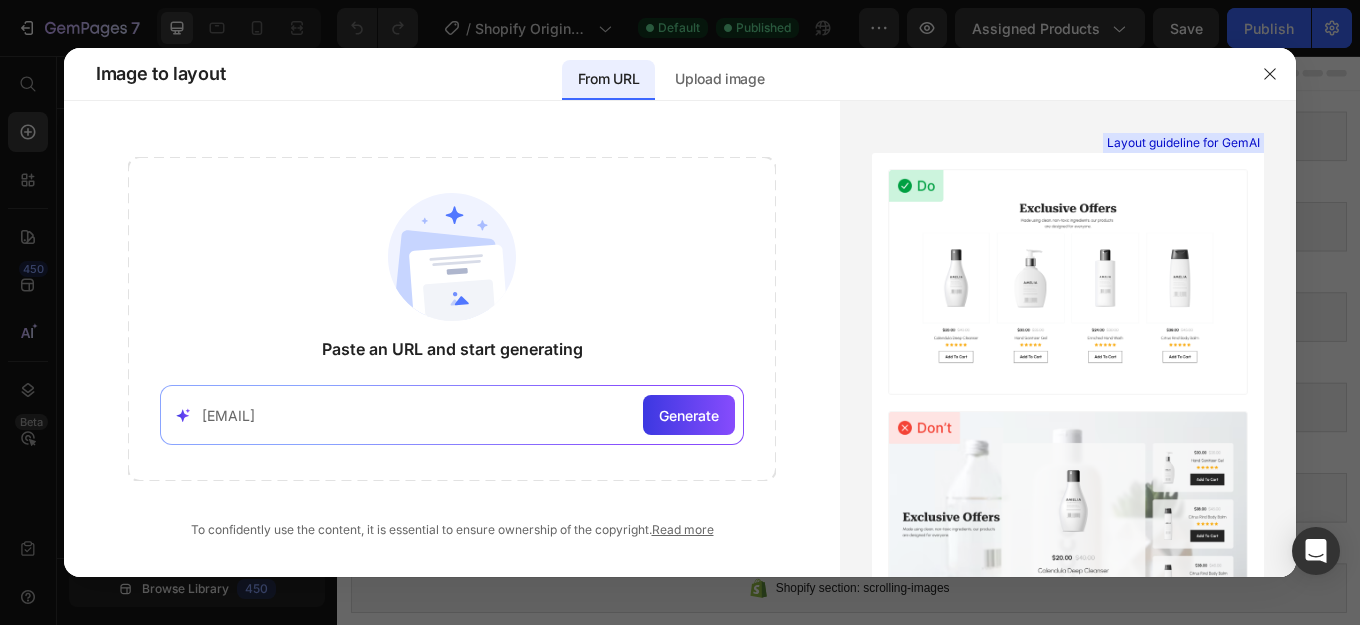 paste on "ttps://0kswbc-k0.myshopify.com/products/appareil-de-sculptage-corporel-sculpiflex%E2%84%A2" 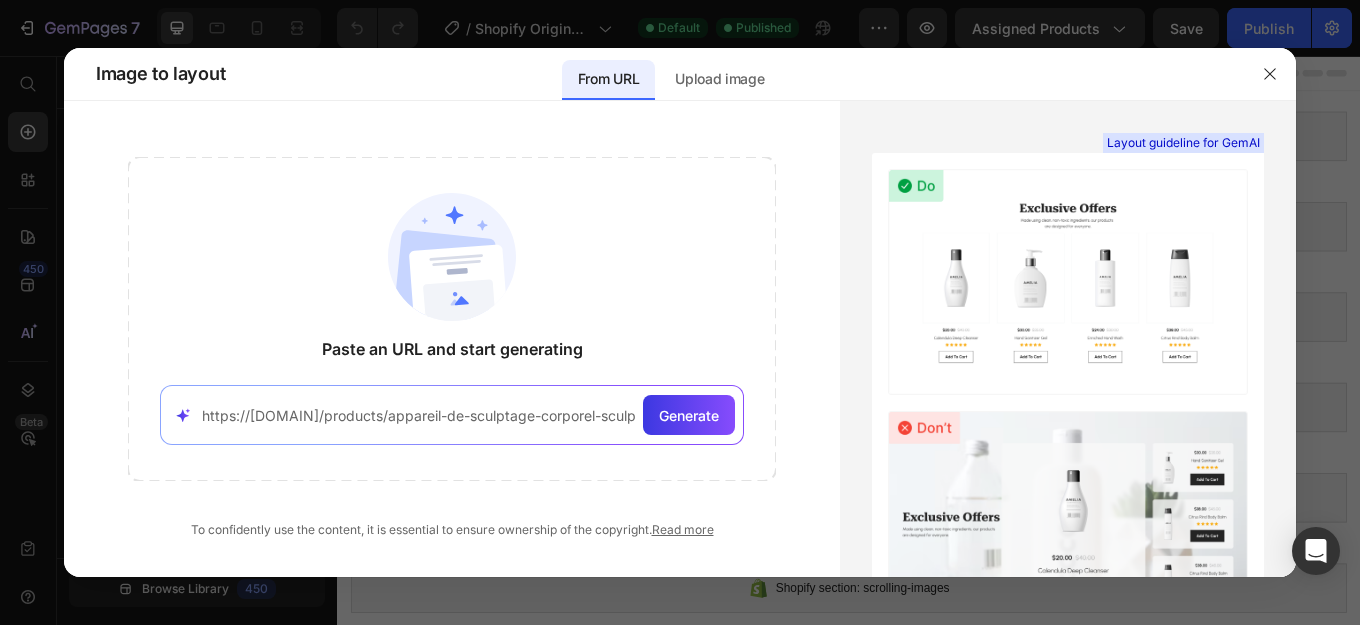 scroll, scrollTop: 0, scrollLeft: 233, axis: horizontal 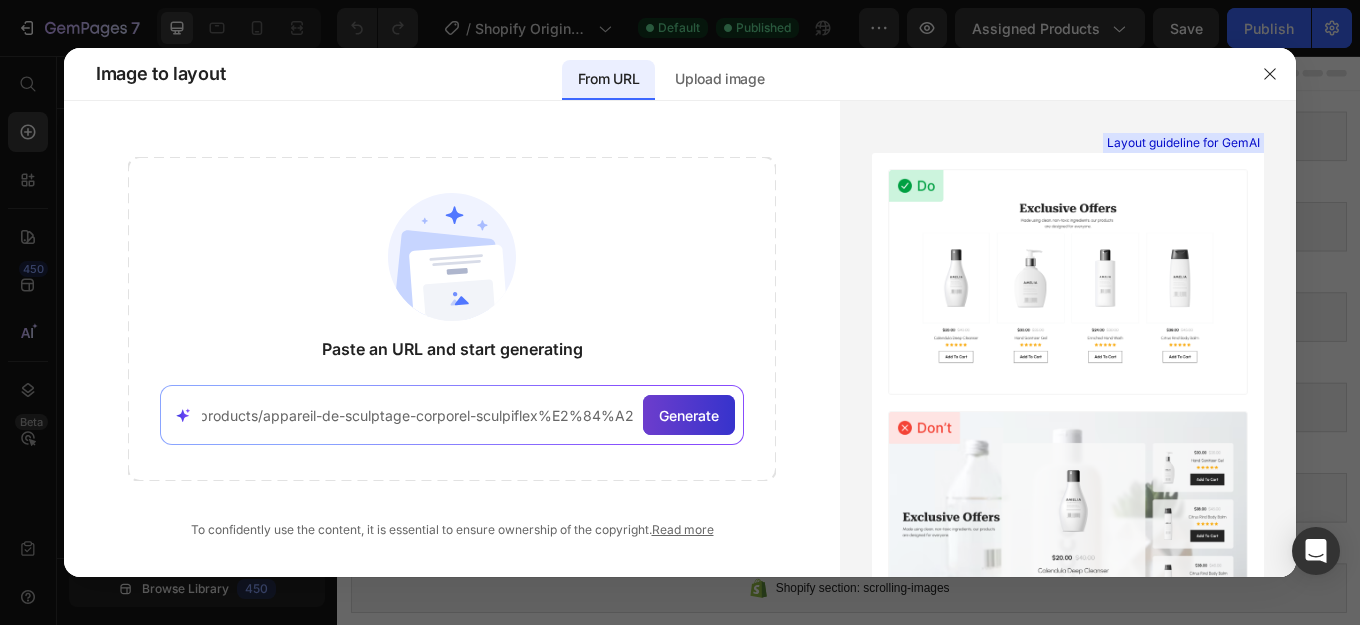 type on "https://0kswbc-k0.myshopify.com/products/appareil-de-sculptage-corporel-sculpiflex%E2%84%A2" 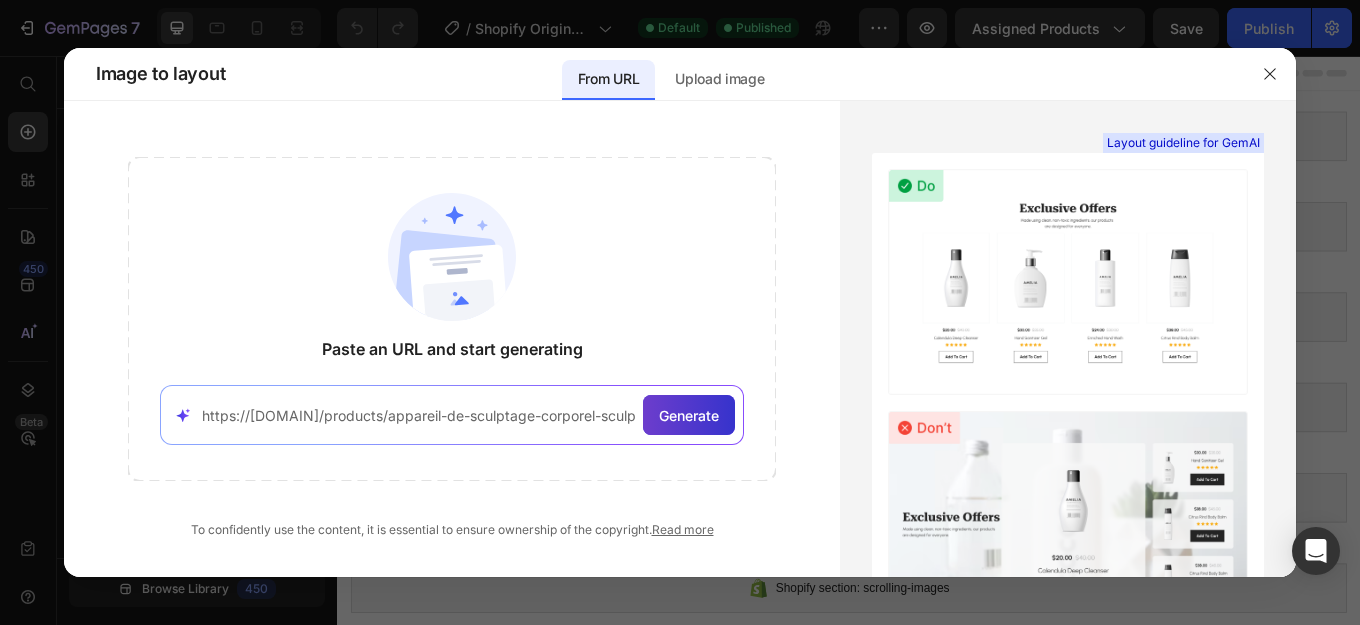 click on "Generate" 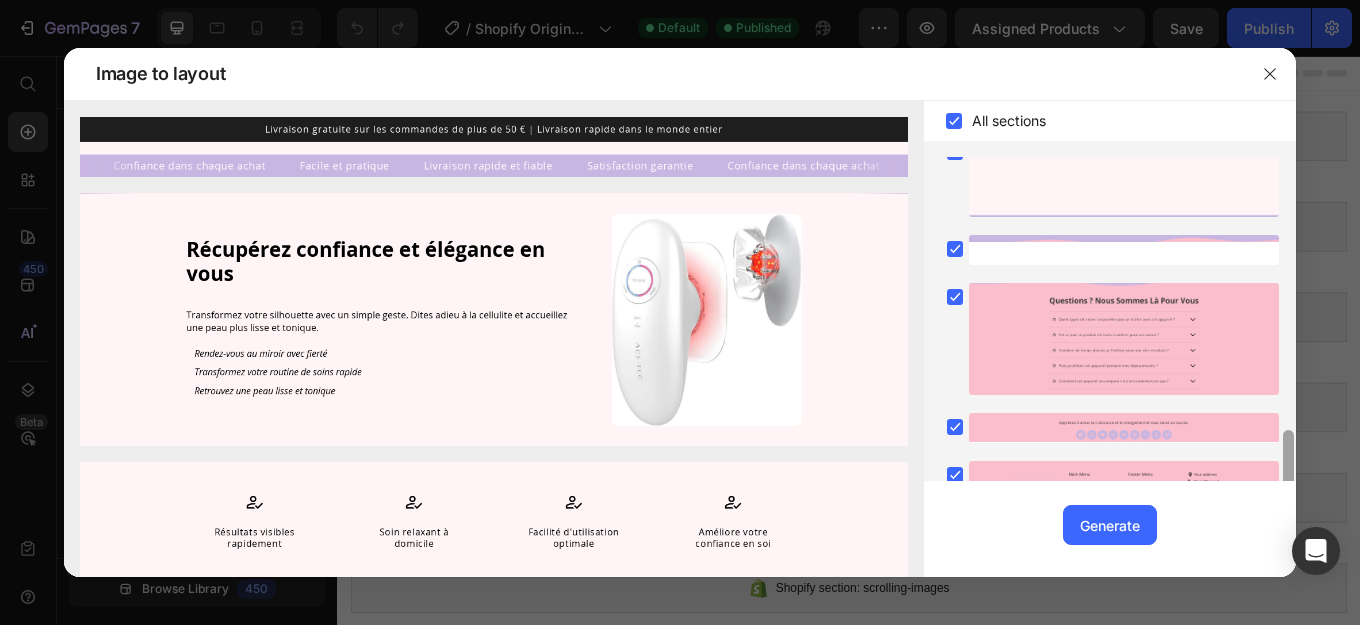 scroll, scrollTop: 1451, scrollLeft: 0, axis: vertical 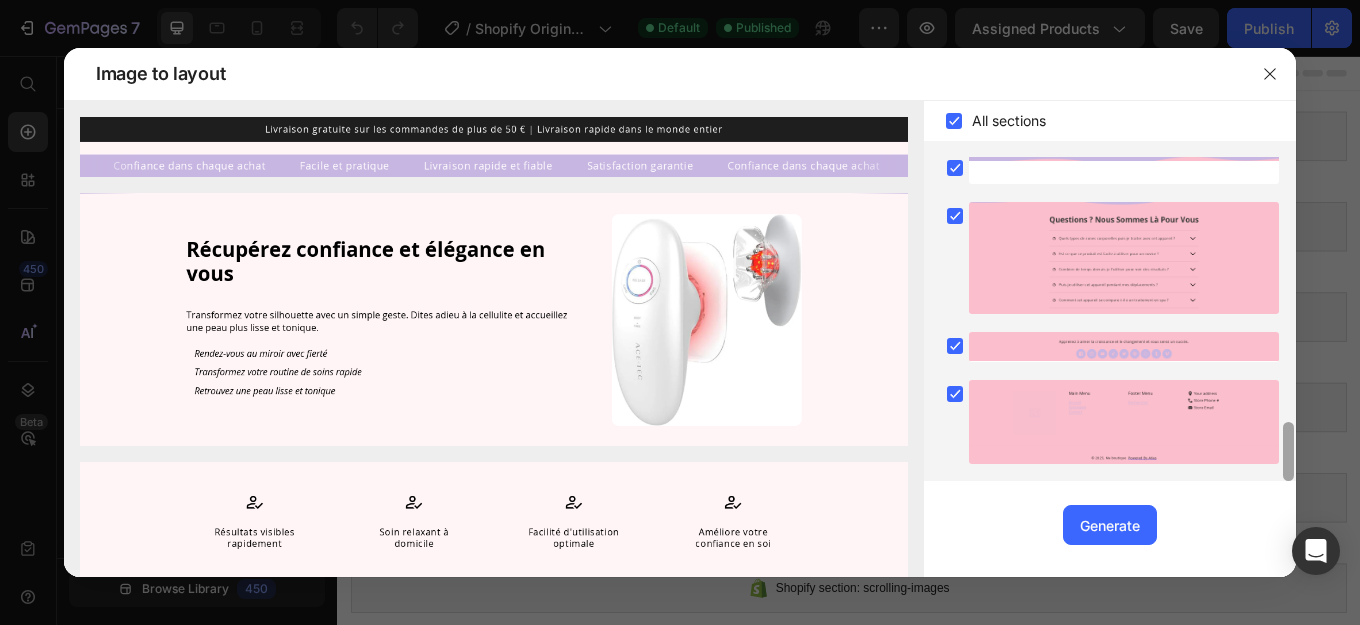 drag, startPoint x: 1286, startPoint y: 198, endPoint x: 1265, endPoint y: 646, distance: 448.4919 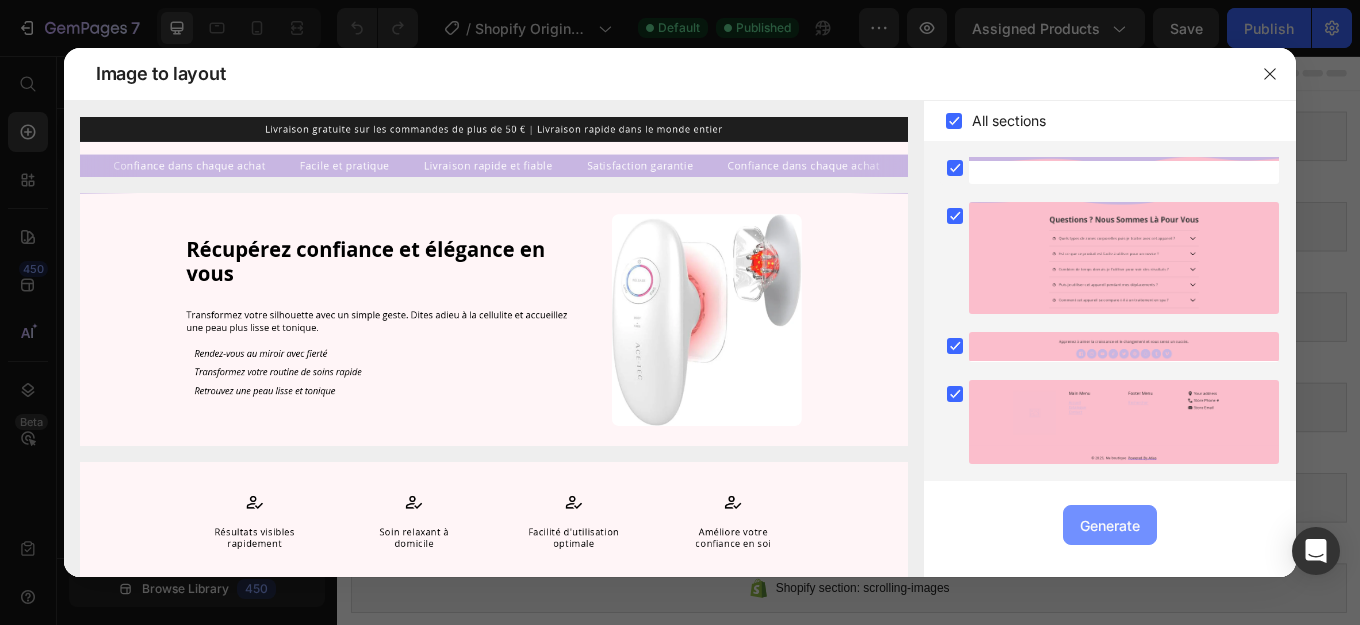 click on "Generate" at bounding box center (1110, 525) 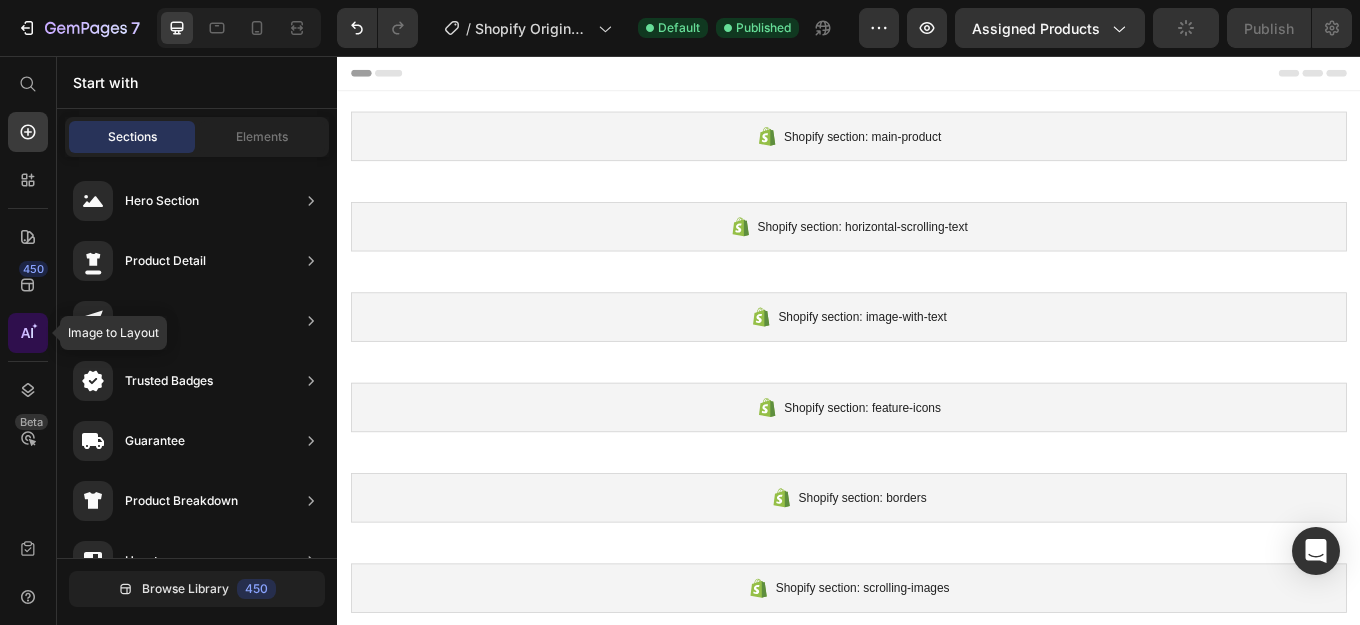 click 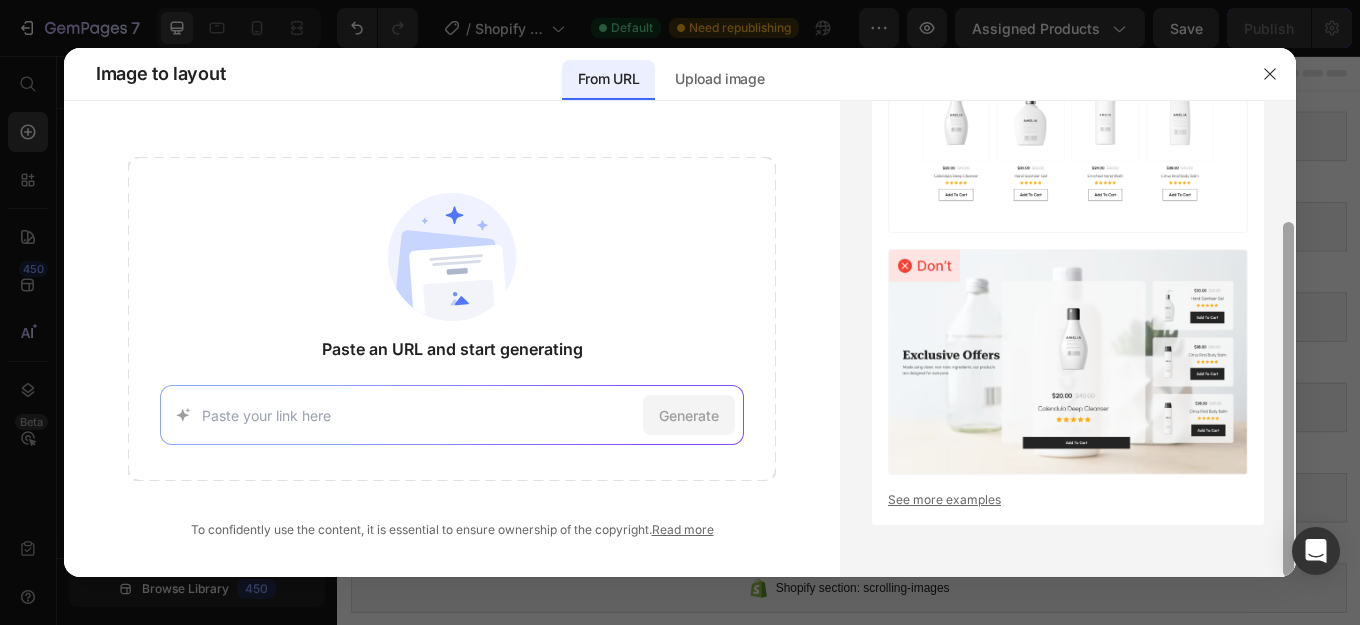scroll, scrollTop: 0, scrollLeft: 0, axis: both 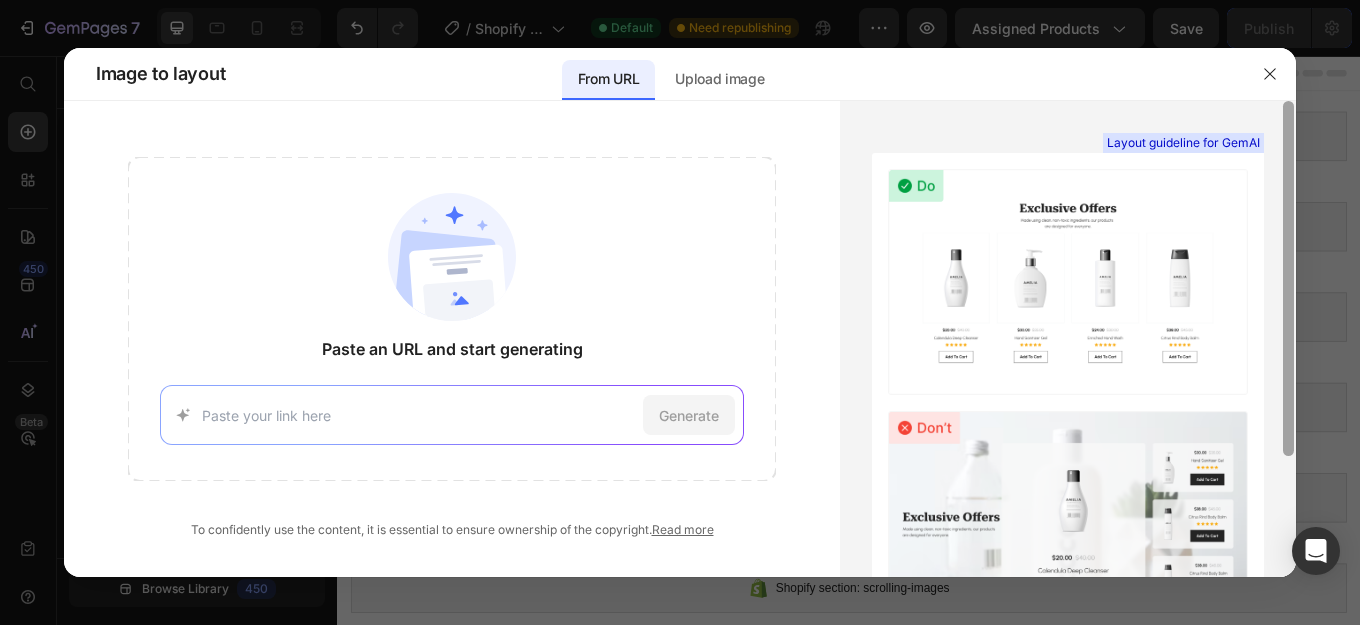 drag, startPoint x: 1291, startPoint y: 157, endPoint x: 1269, endPoint y: 129, distance: 35.608986 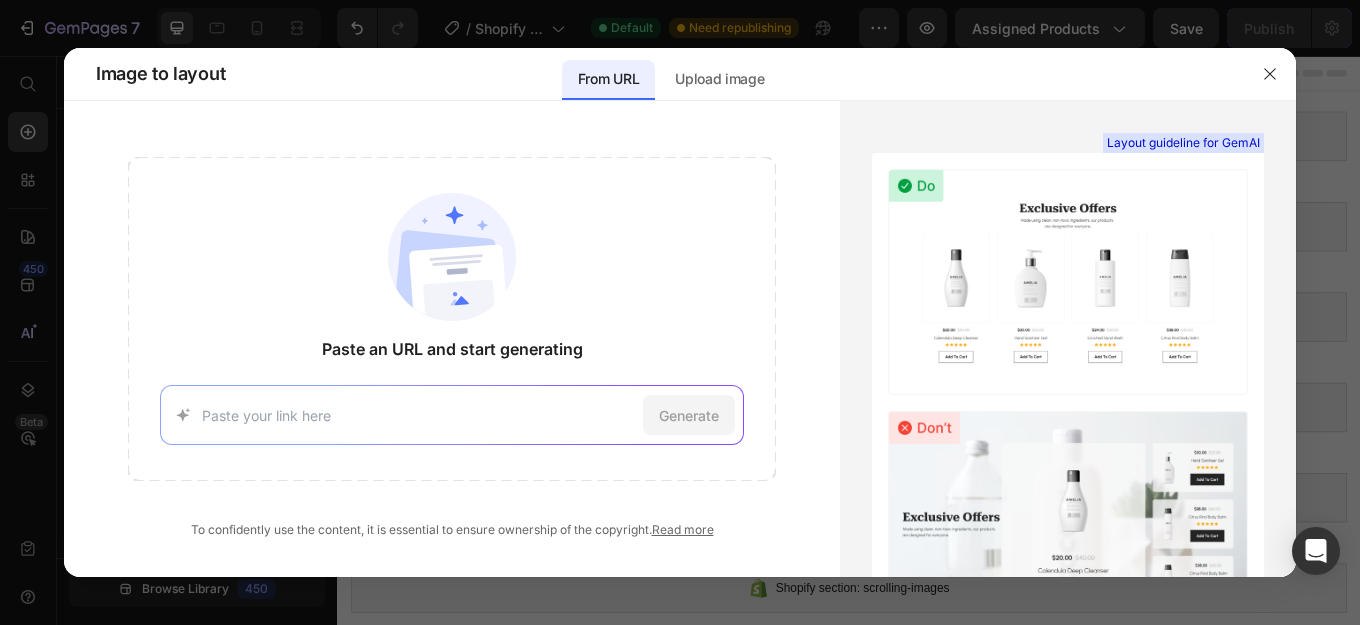 paste on "https://0kswbc-k0.myshopify.com/products/appareil-de-sculptage-corporel-sculpiflex%E2%84%A2" 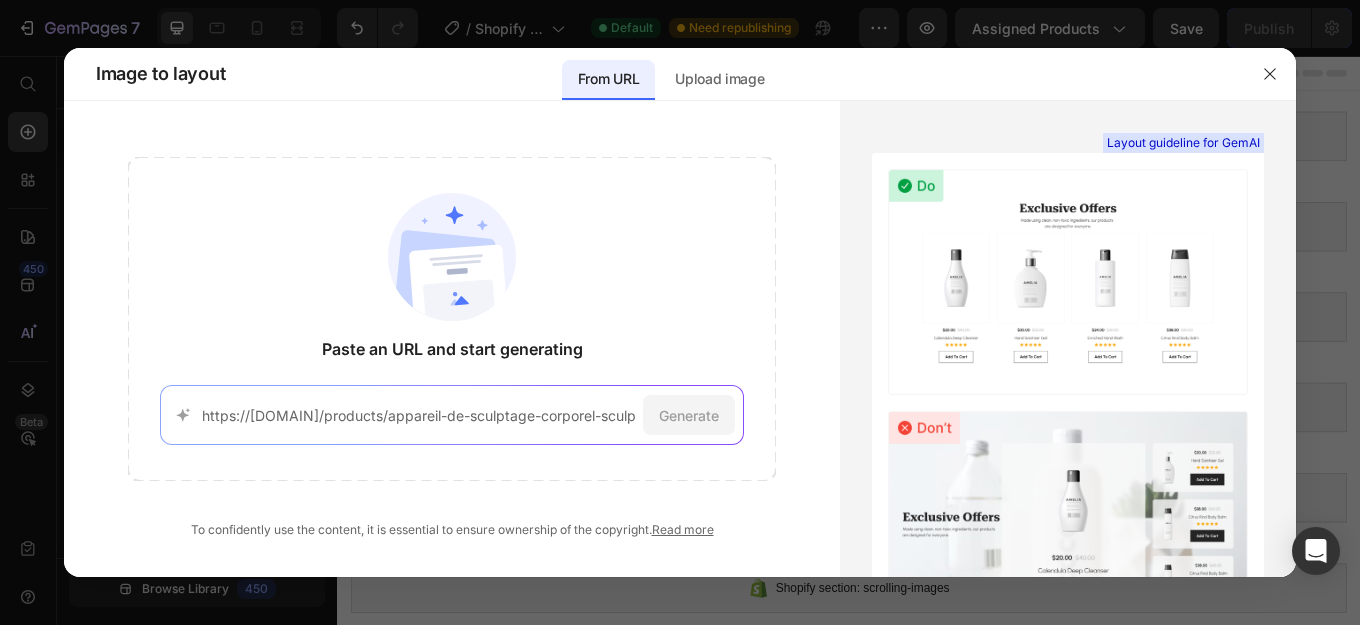 scroll, scrollTop: 0, scrollLeft: 233, axis: horizontal 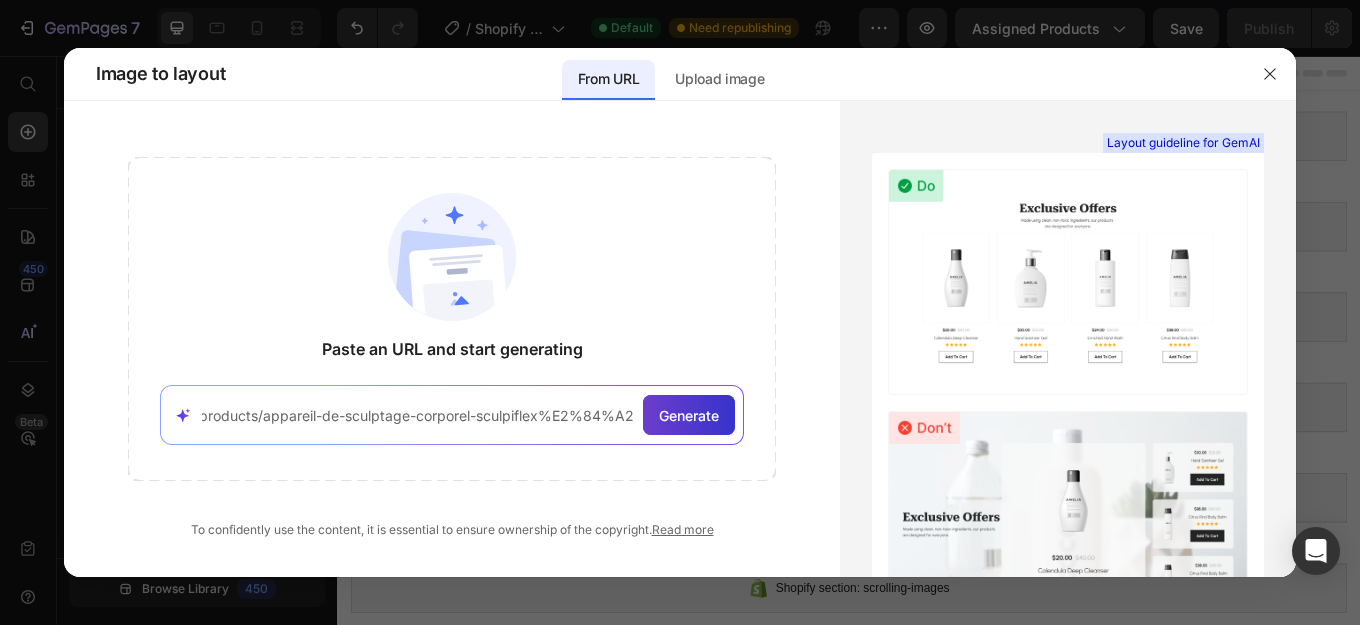 type on "https://0kswbc-k0.myshopify.com/products/appareil-de-sculptage-corporel-sculpiflex%E2%84%A2" 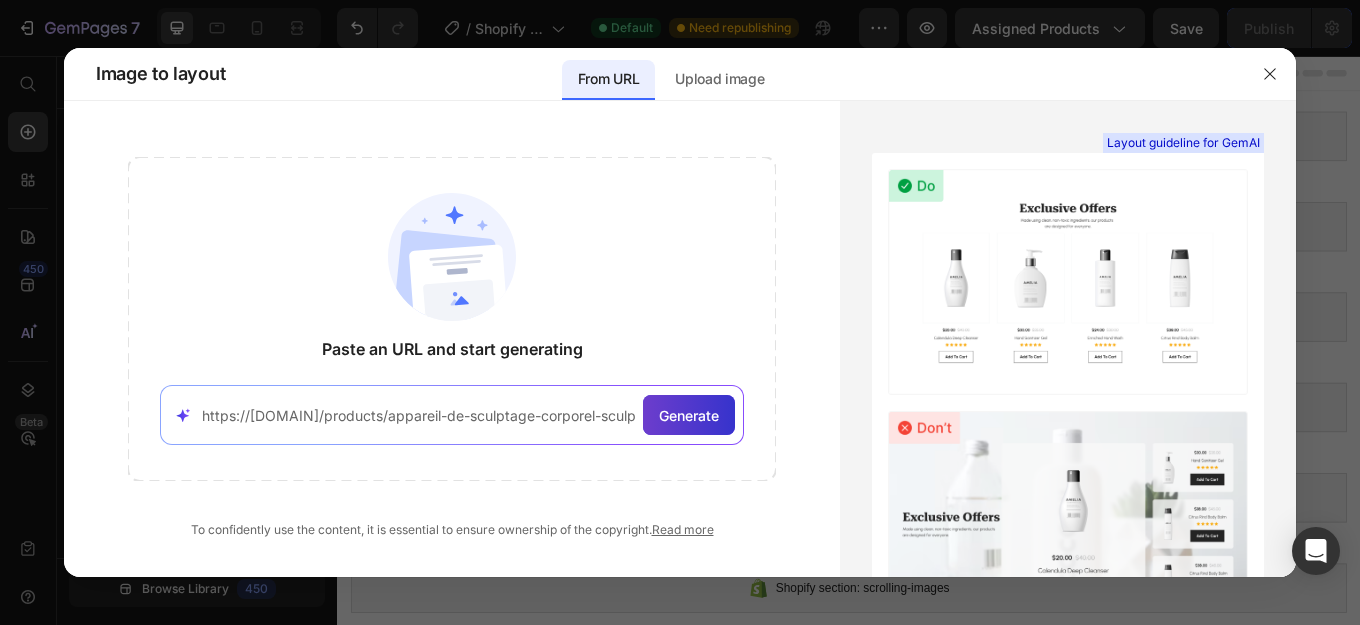 click on "Generate" 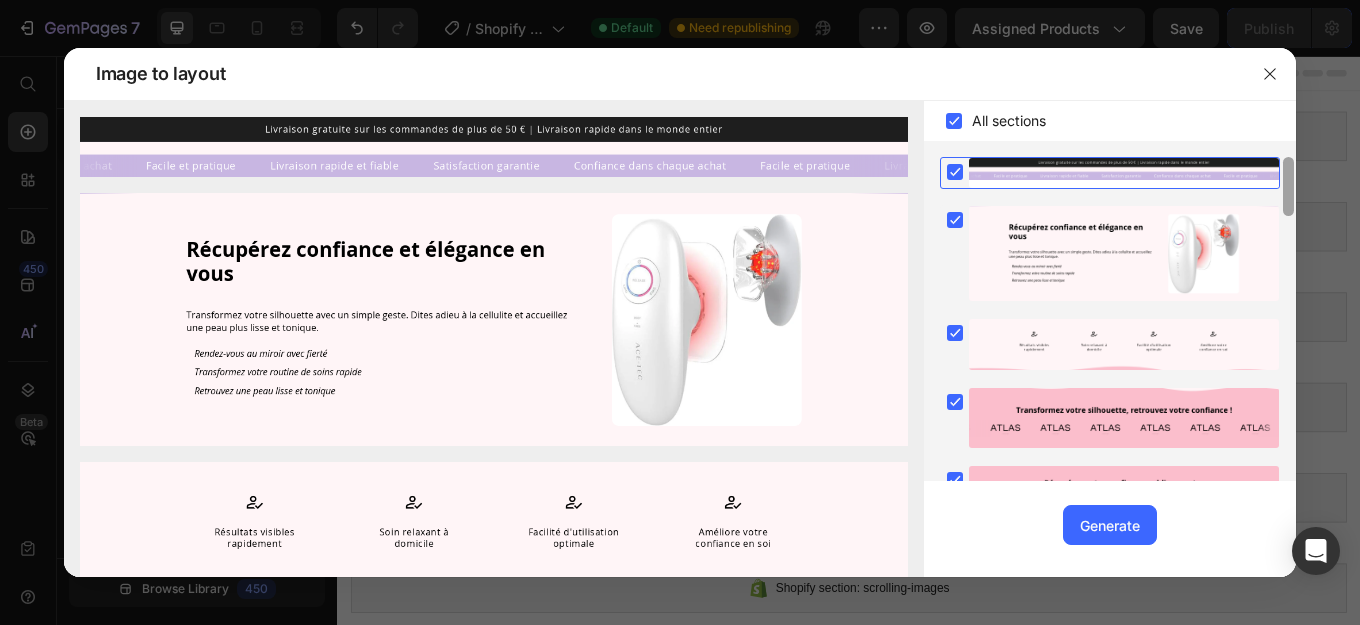 drag, startPoint x: 1291, startPoint y: 263, endPoint x: 1289, endPoint y: 205, distance: 58.034473 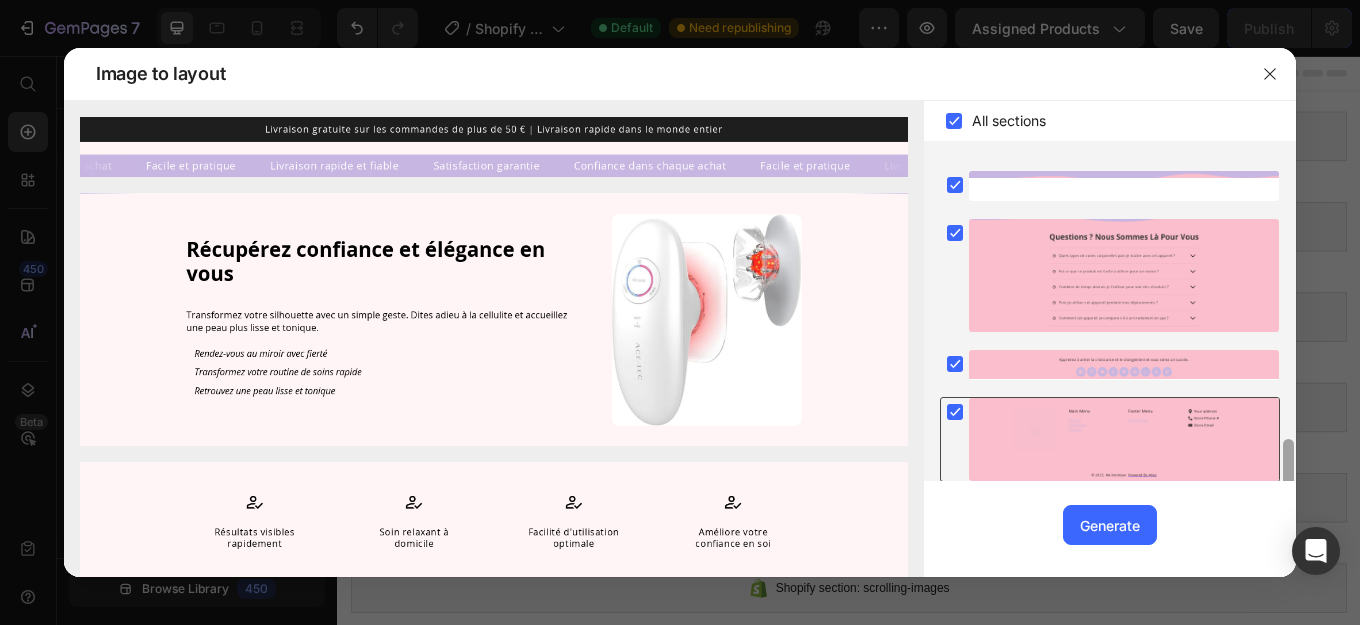 scroll, scrollTop: 1450, scrollLeft: 0, axis: vertical 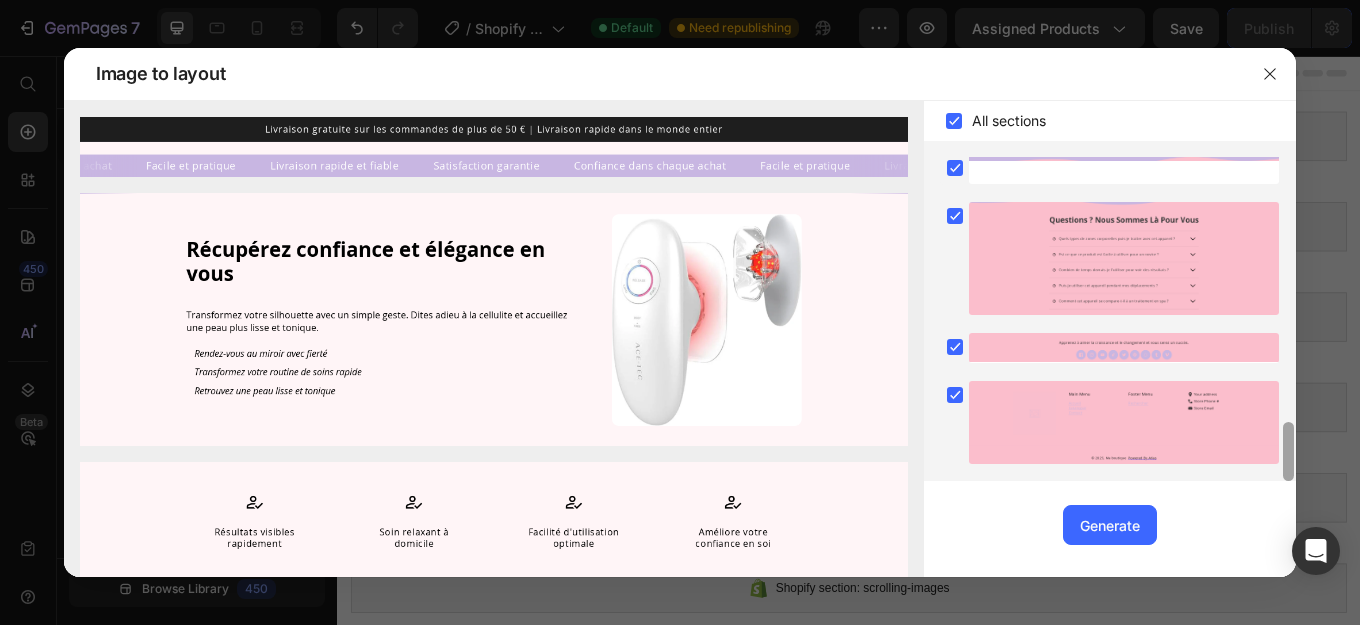 drag, startPoint x: 1290, startPoint y: 204, endPoint x: 1270, endPoint y: 490, distance: 286.69846 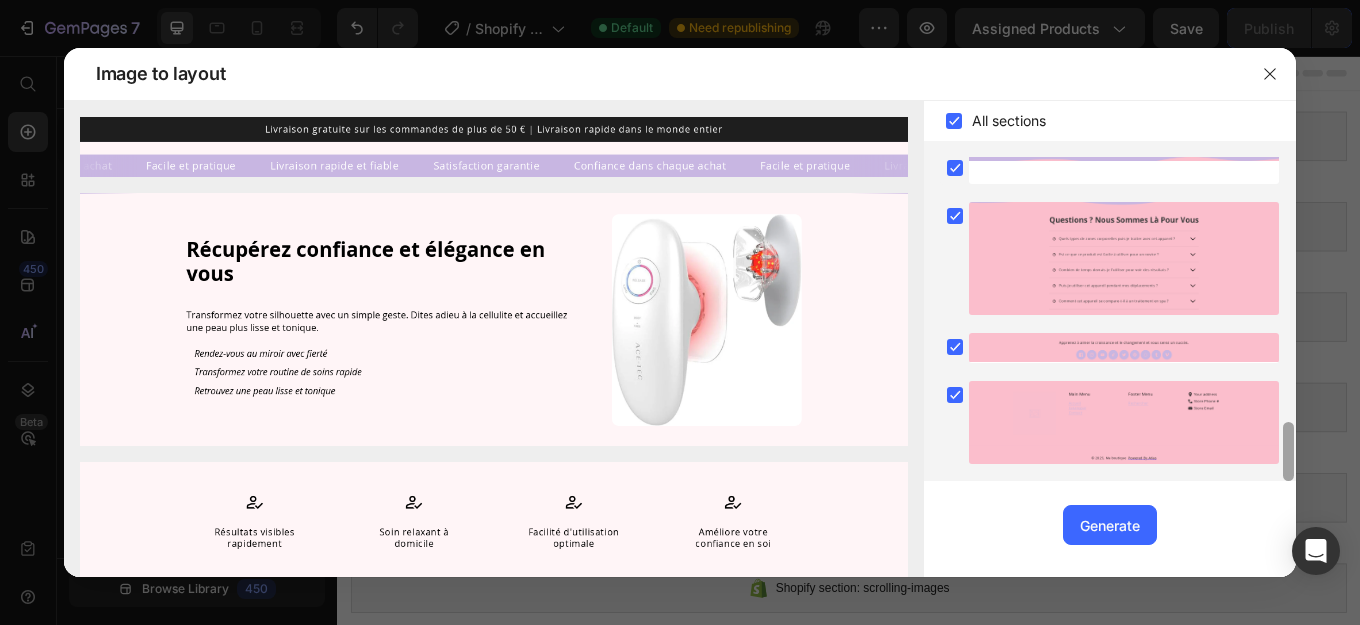 drag, startPoint x: 1287, startPoint y: 462, endPoint x: 1287, endPoint y: 490, distance: 28 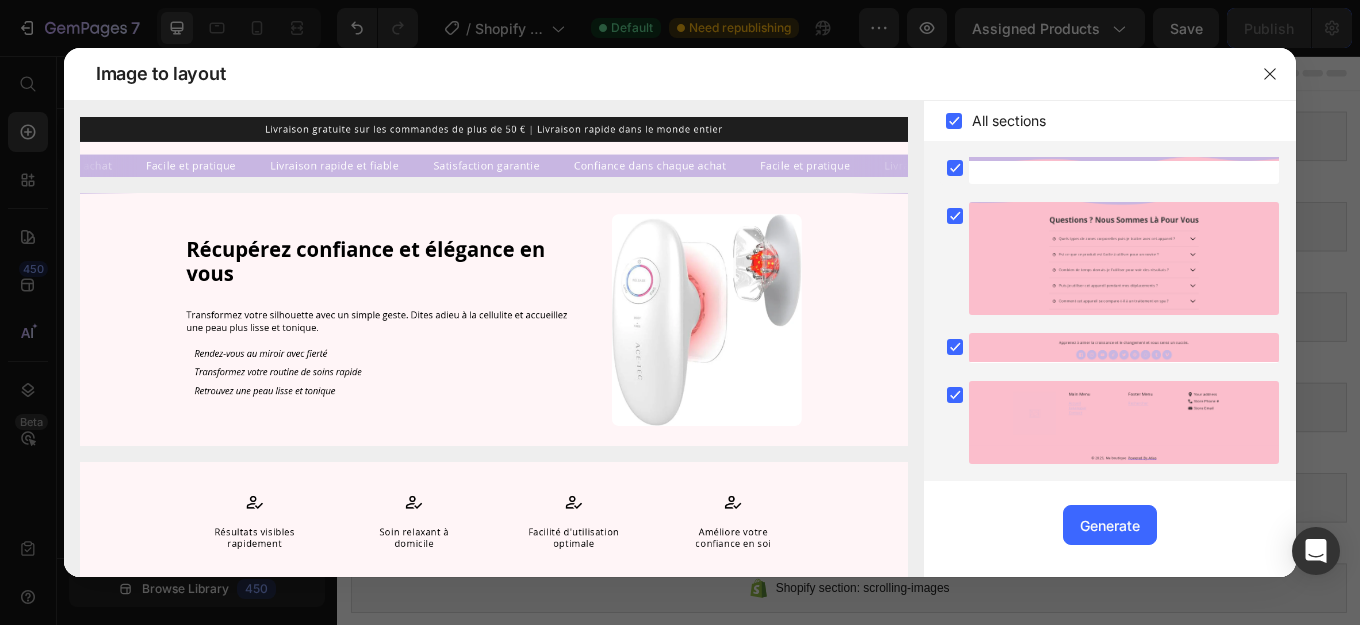 drag, startPoint x: 908, startPoint y: 325, endPoint x: 912, endPoint y: 396, distance: 71.11259 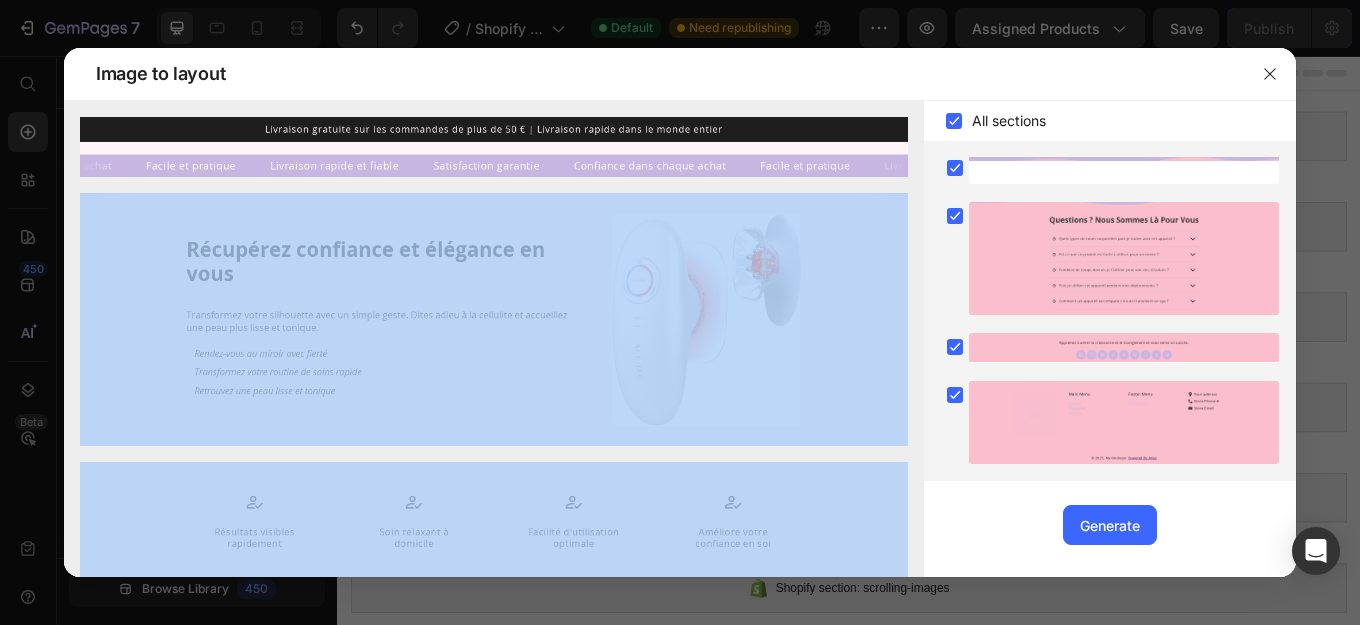 drag, startPoint x: 913, startPoint y: 396, endPoint x: 909, endPoint y: 533, distance: 137.05838 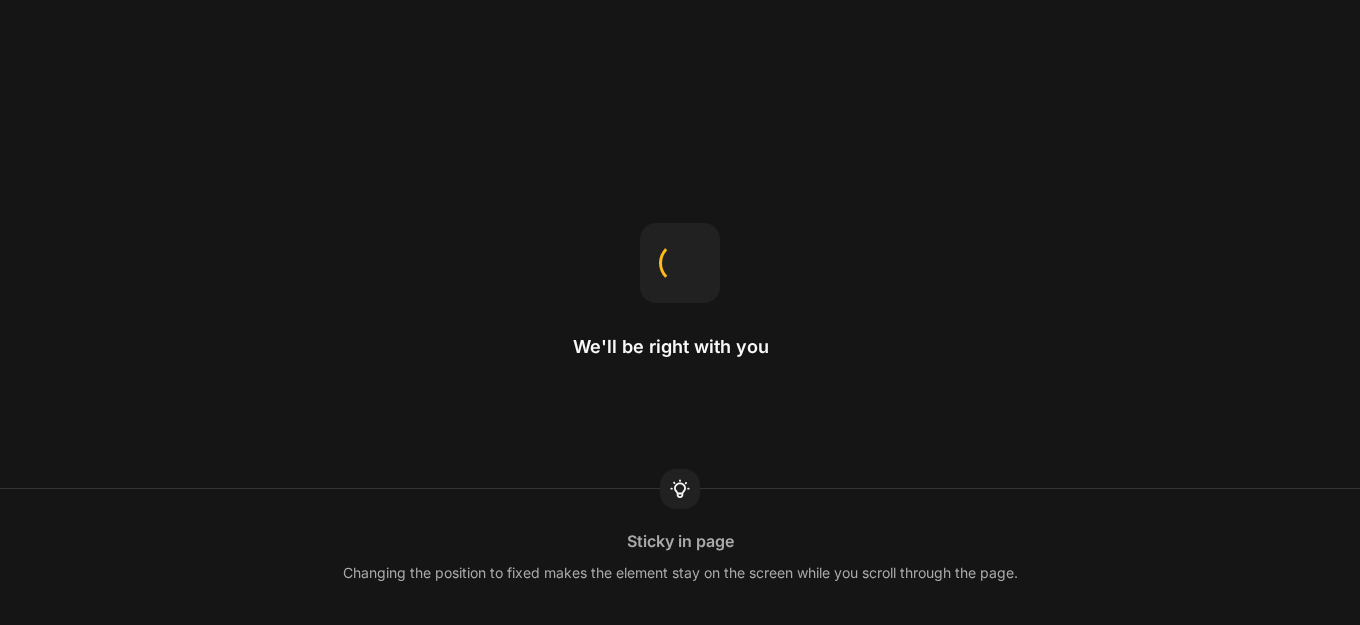 scroll, scrollTop: 0, scrollLeft: 0, axis: both 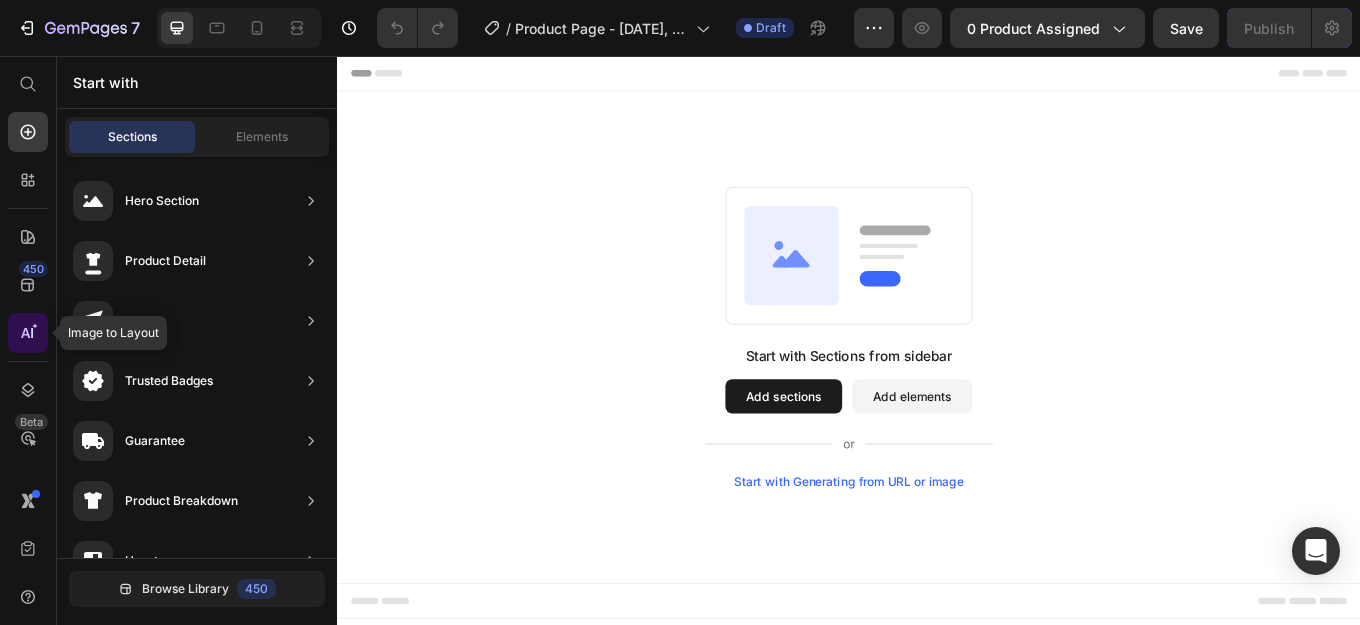 click 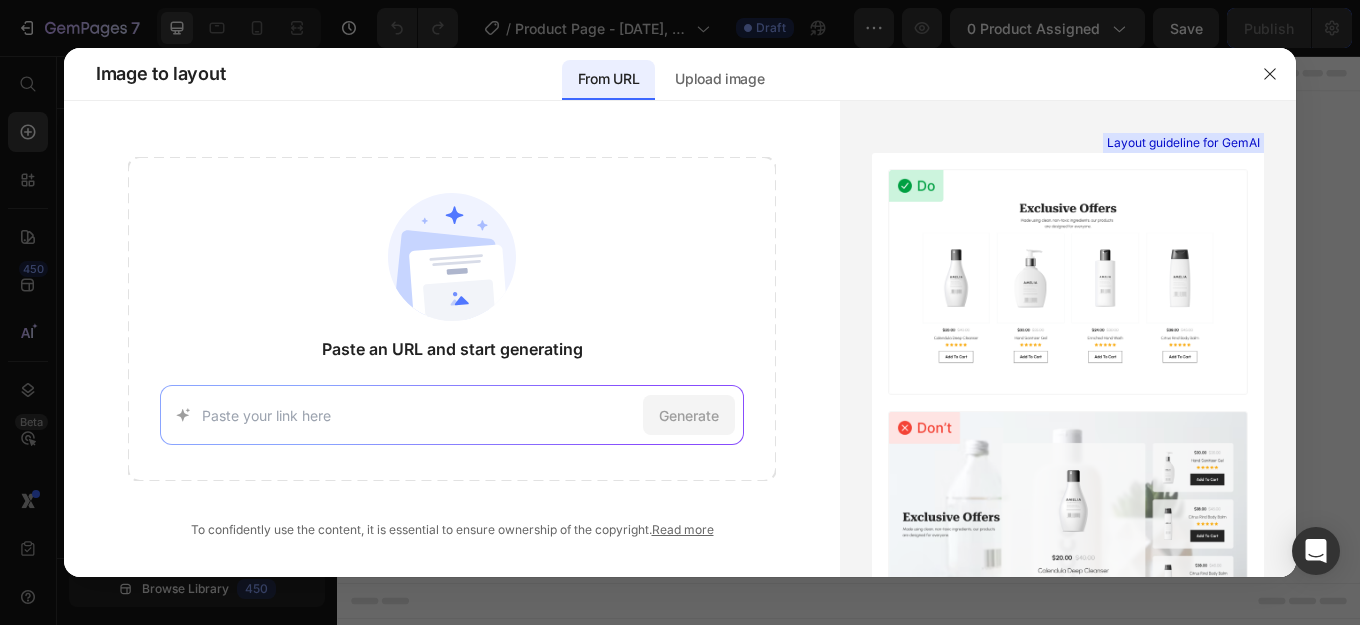 click at bounding box center (680, 312) 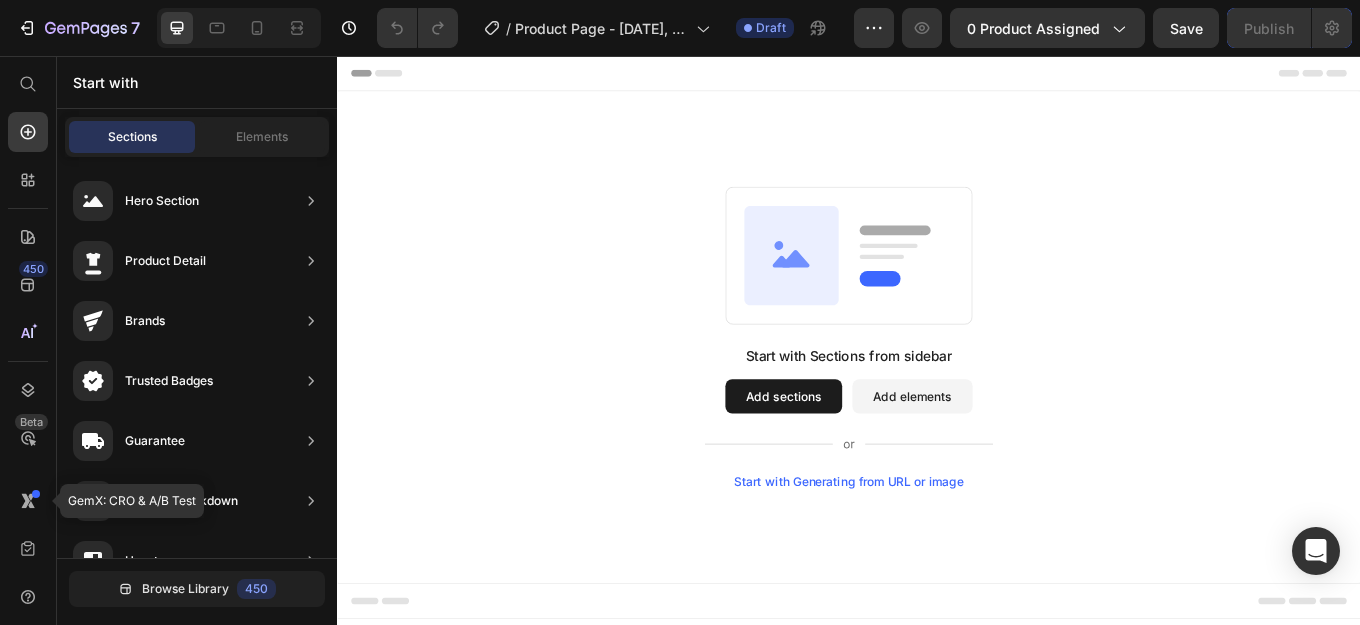 click 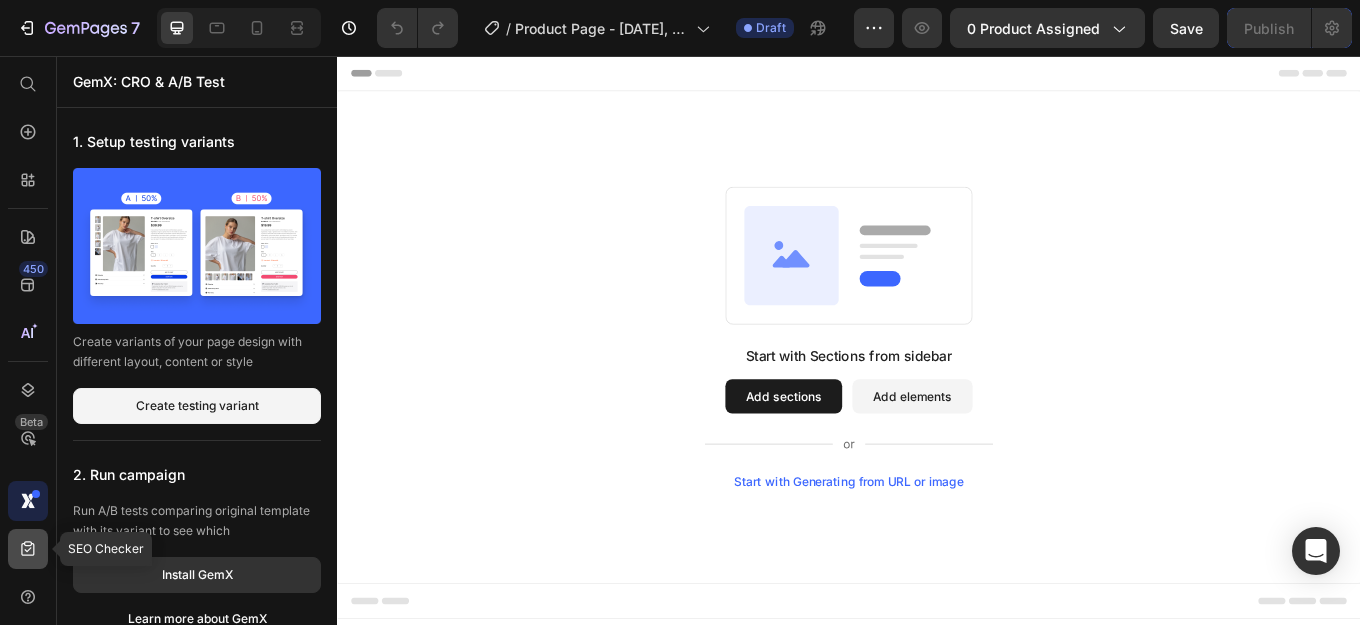 click 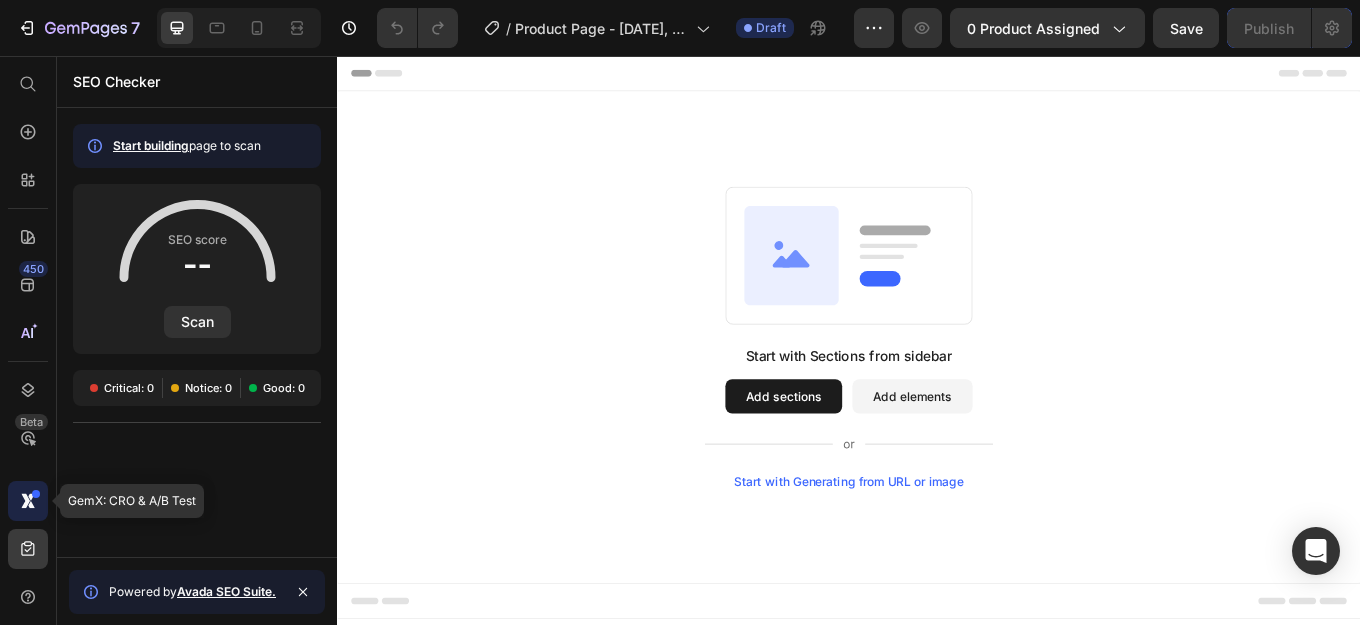 click 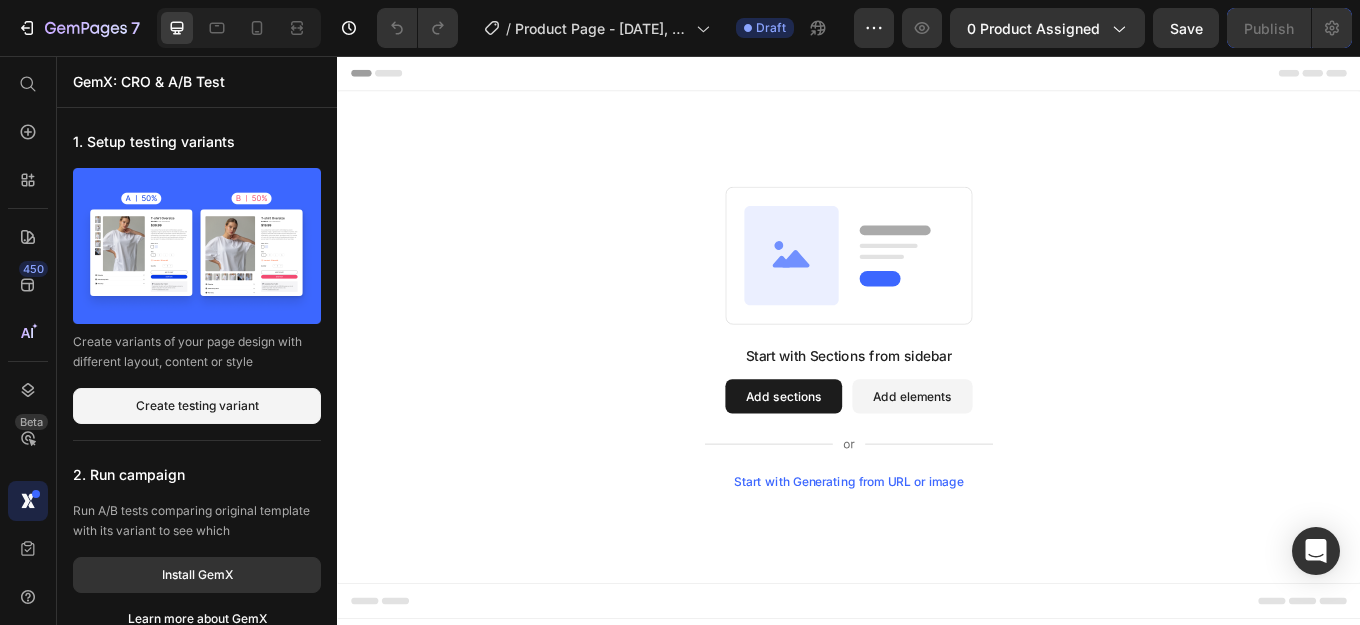click on "2. Run campaign" at bounding box center (197, 475) 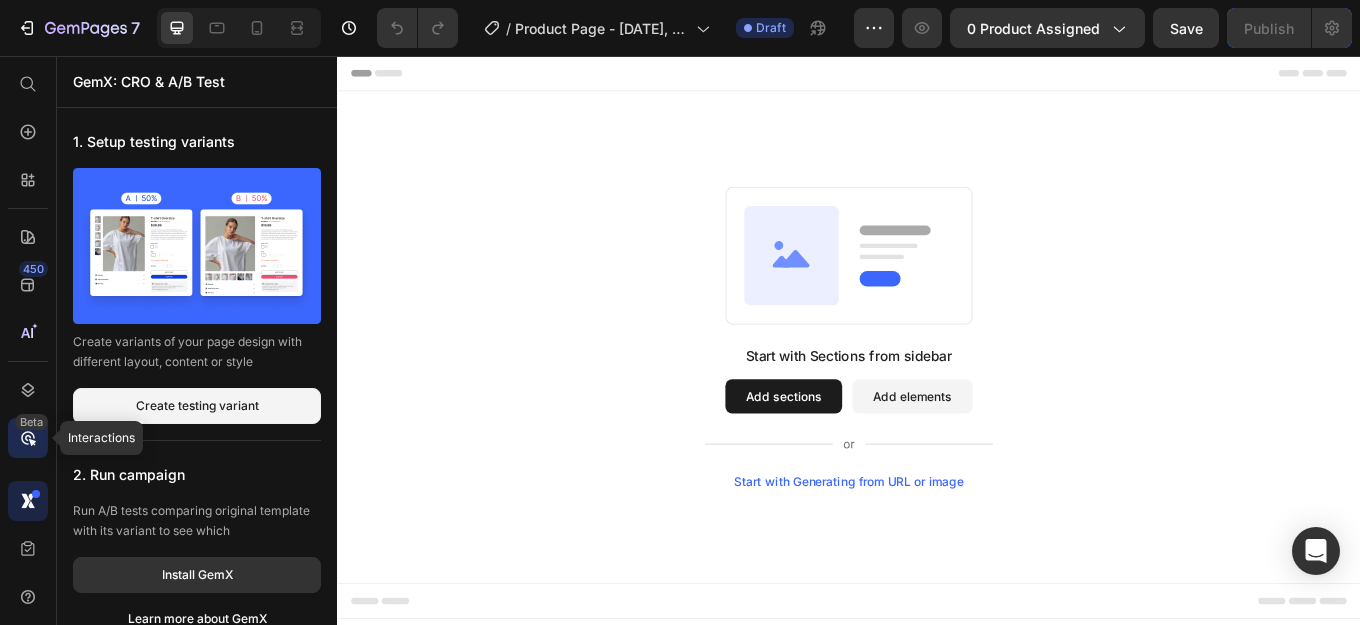 click on "Beta" 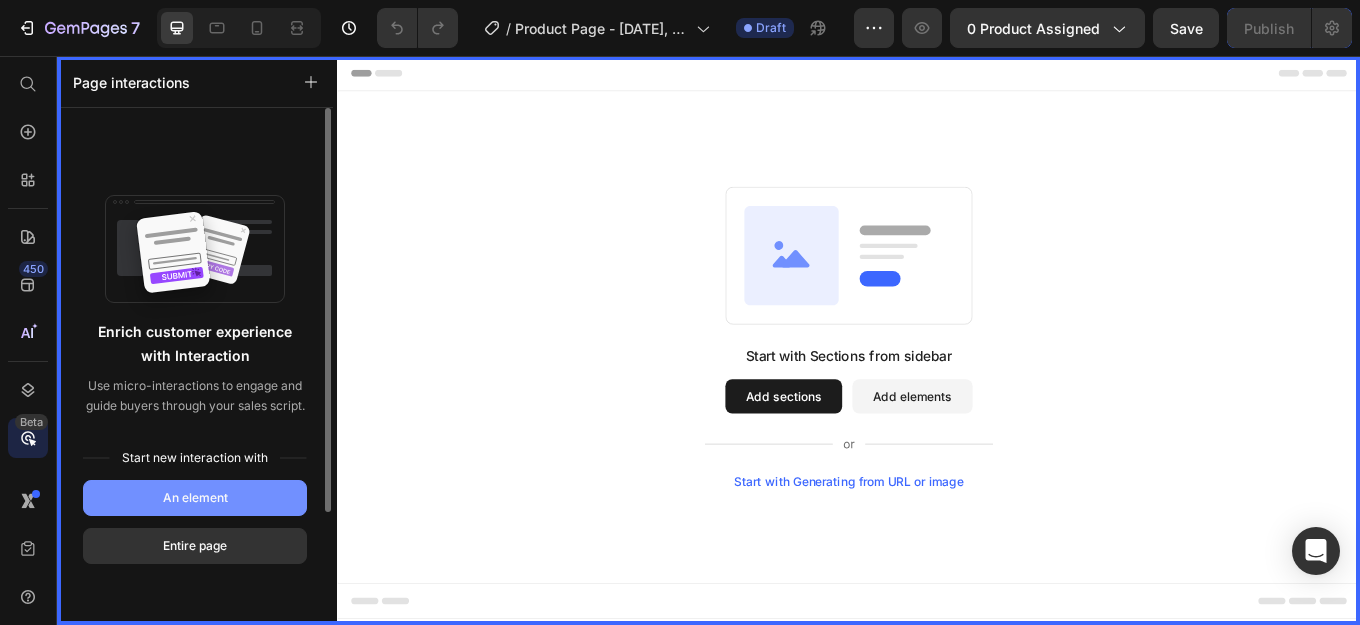 click on "An element" at bounding box center [195, 498] 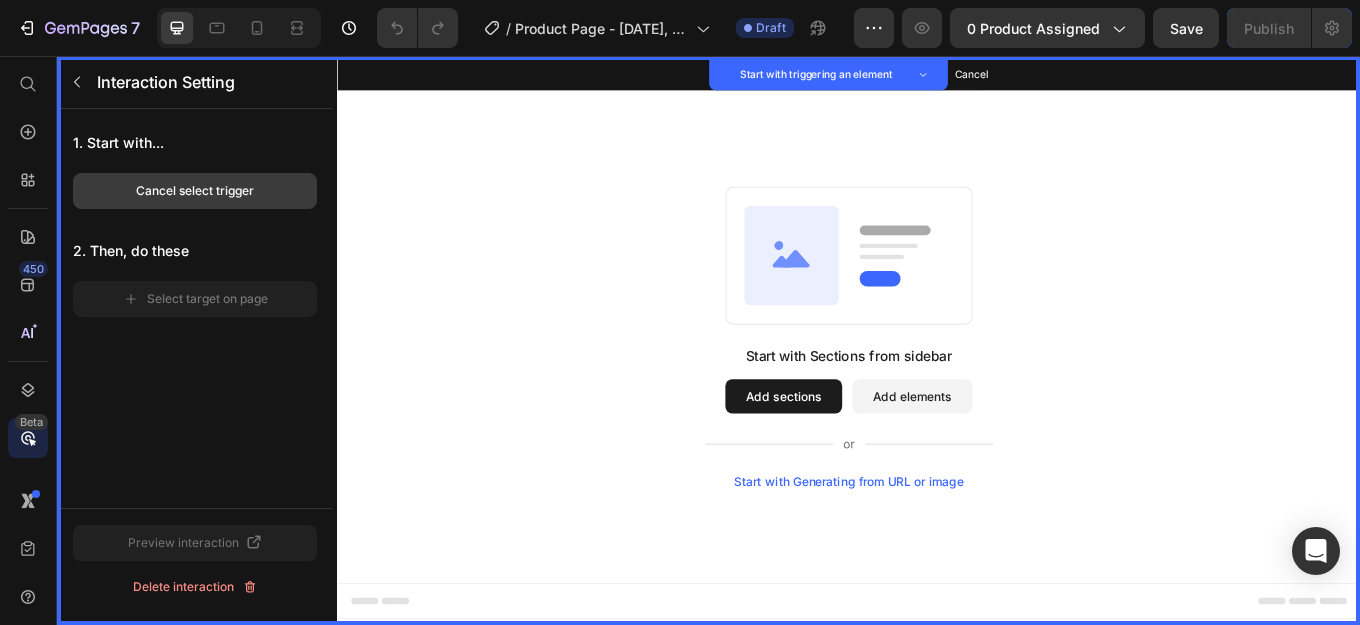 click on "Cancel select trigger" at bounding box center (195, 191) 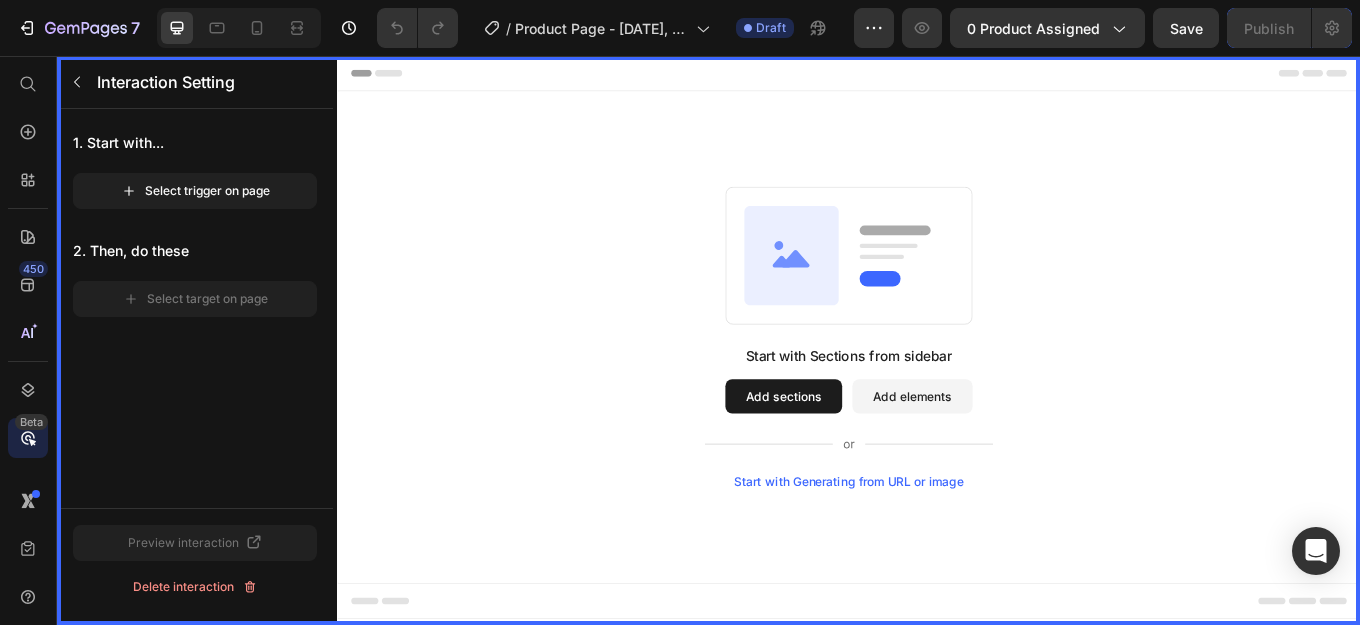 click on "Select trigger on page" 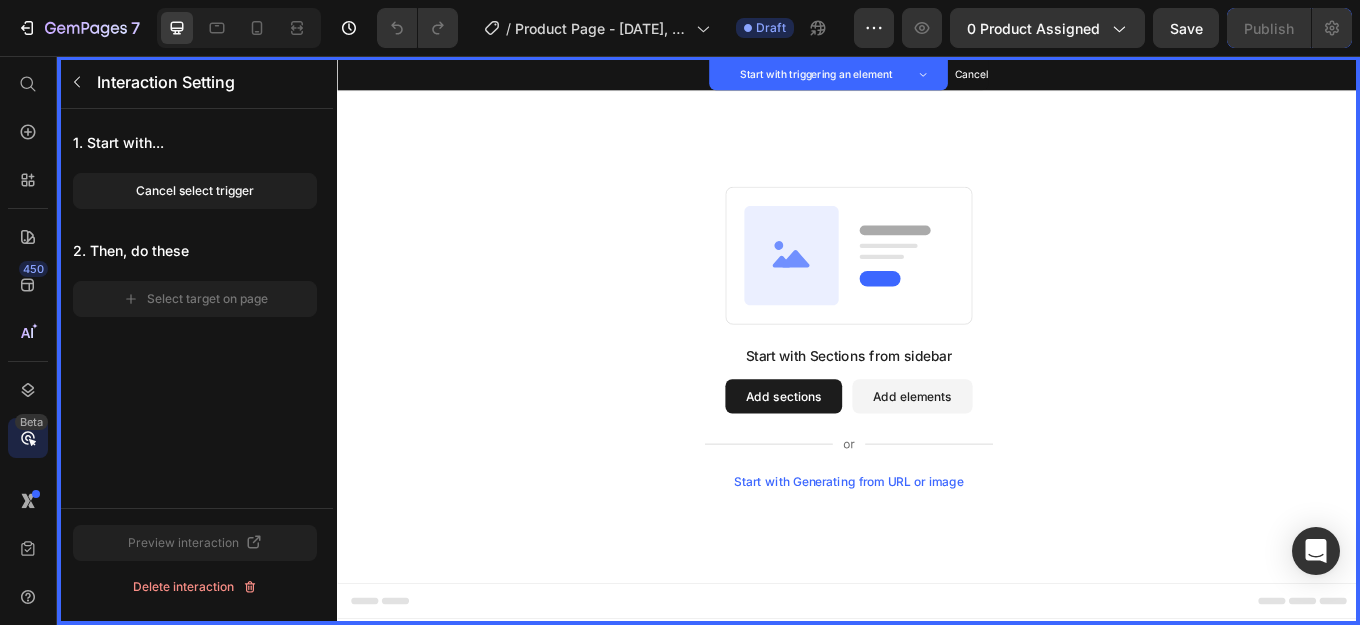 click on "Cancel select trigger" at bounding box center (195, 191) 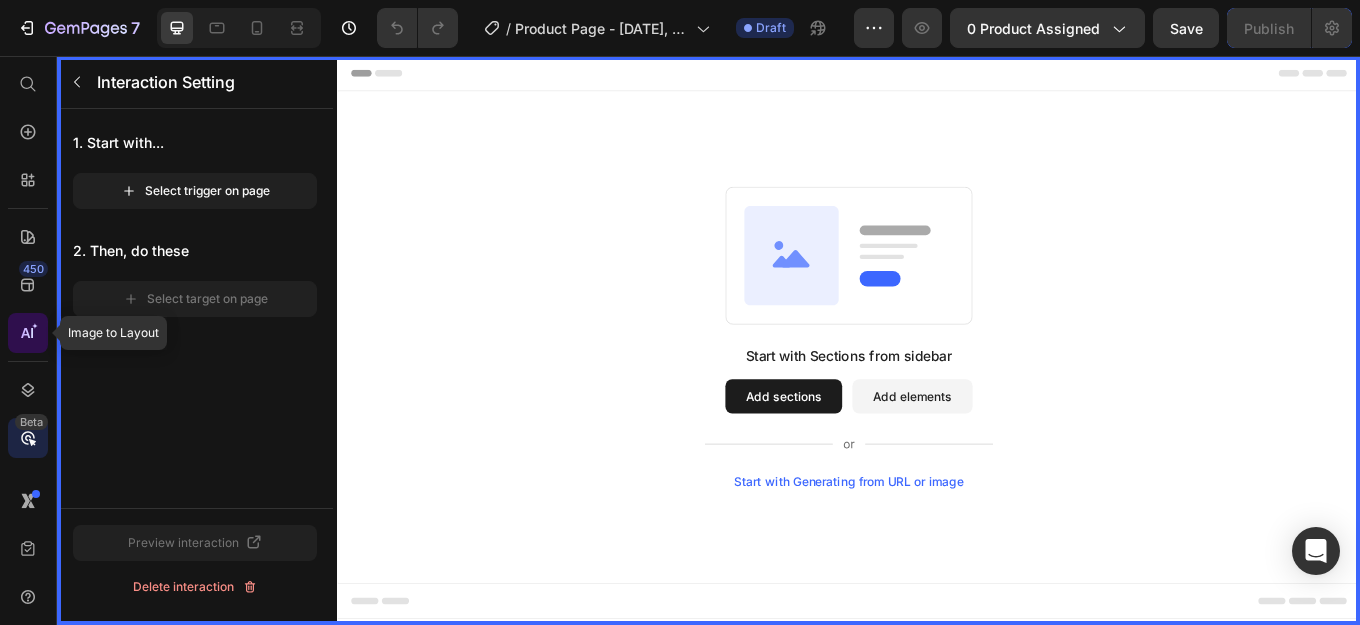 click 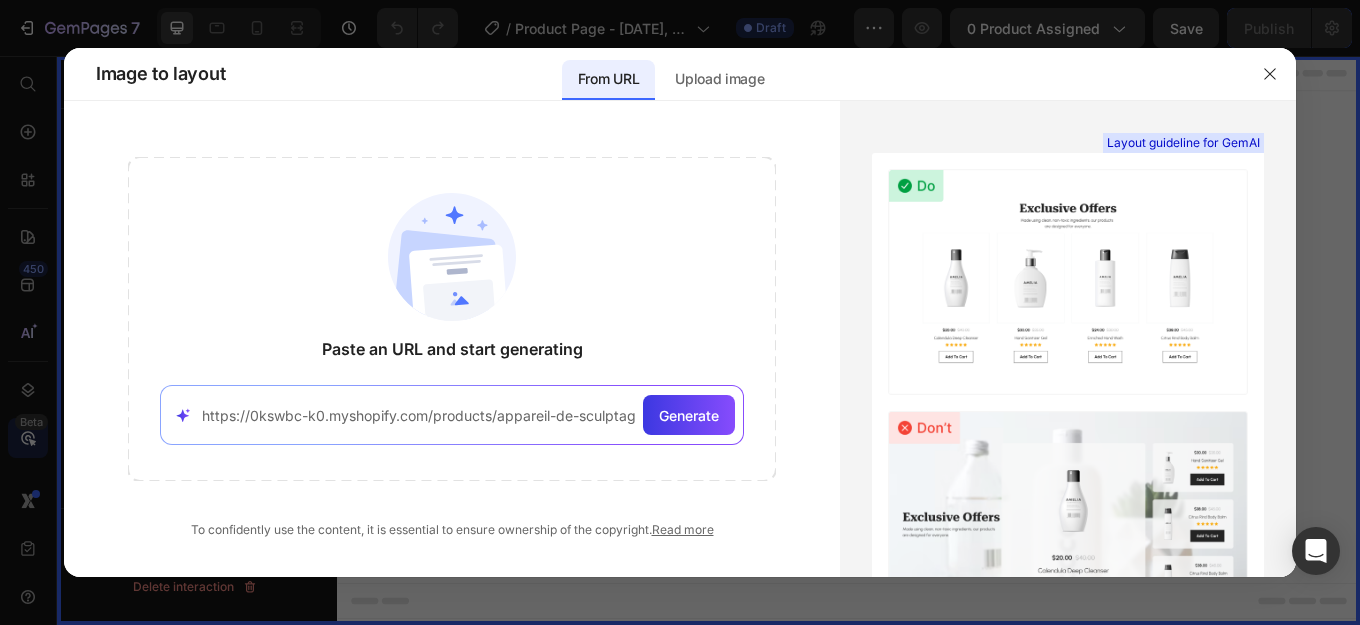 scroll, scrollTop: 0, scrollLeft: 233, axis: horizontal 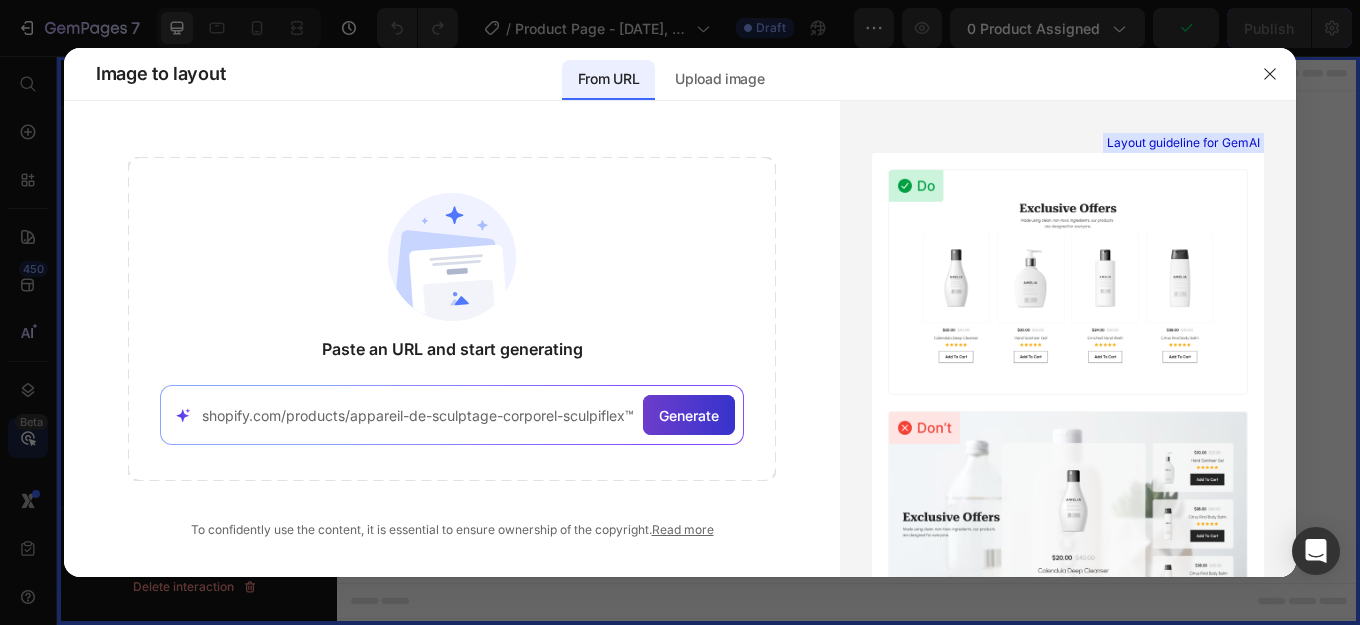 type on "https://0kswbc-k0.myshopify.com/products/appareil-de-sculptage-corporel-sculpiflex%E2%84%A2" 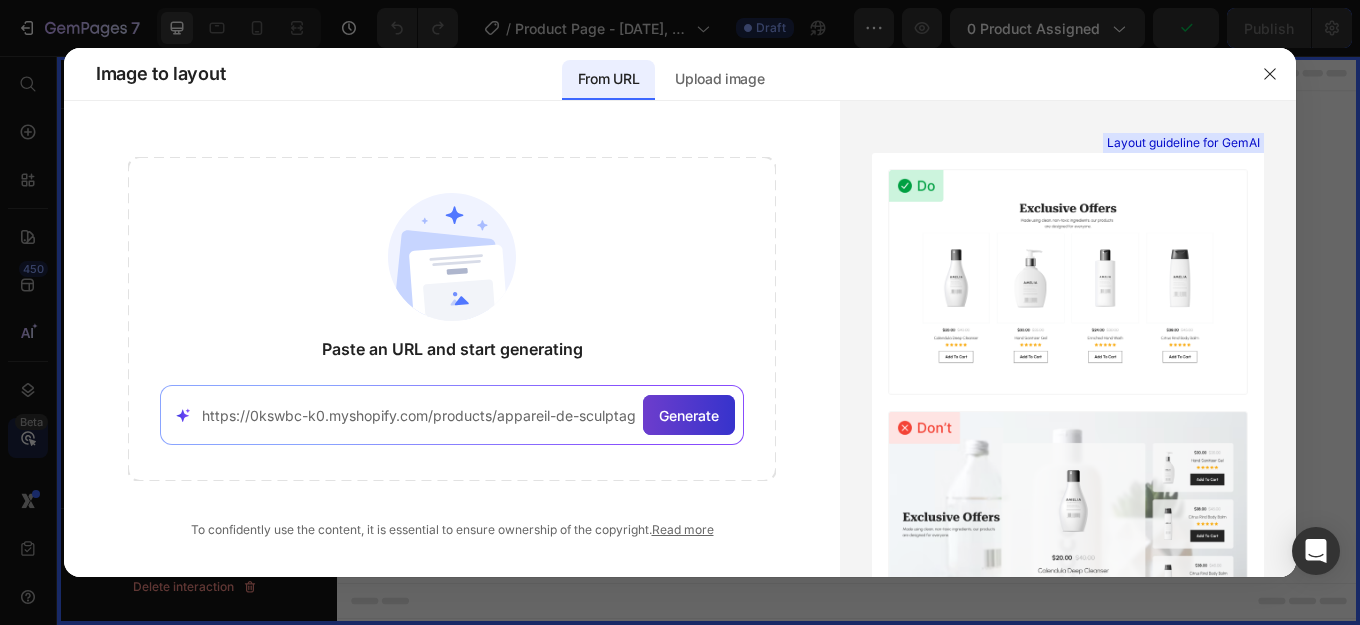 click on "Generate" 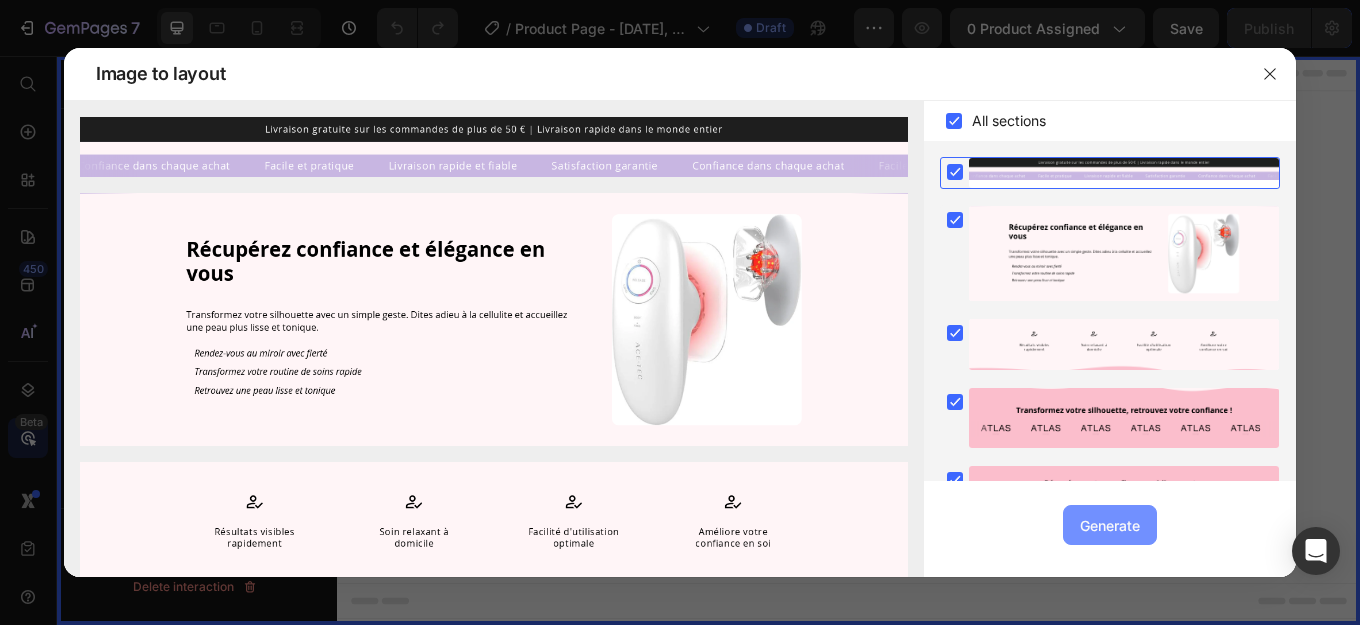 drag, startPoint x: 1119, startPoint y: 530, endPoint x: 917, endPoint y: 558, distance: 203.93137 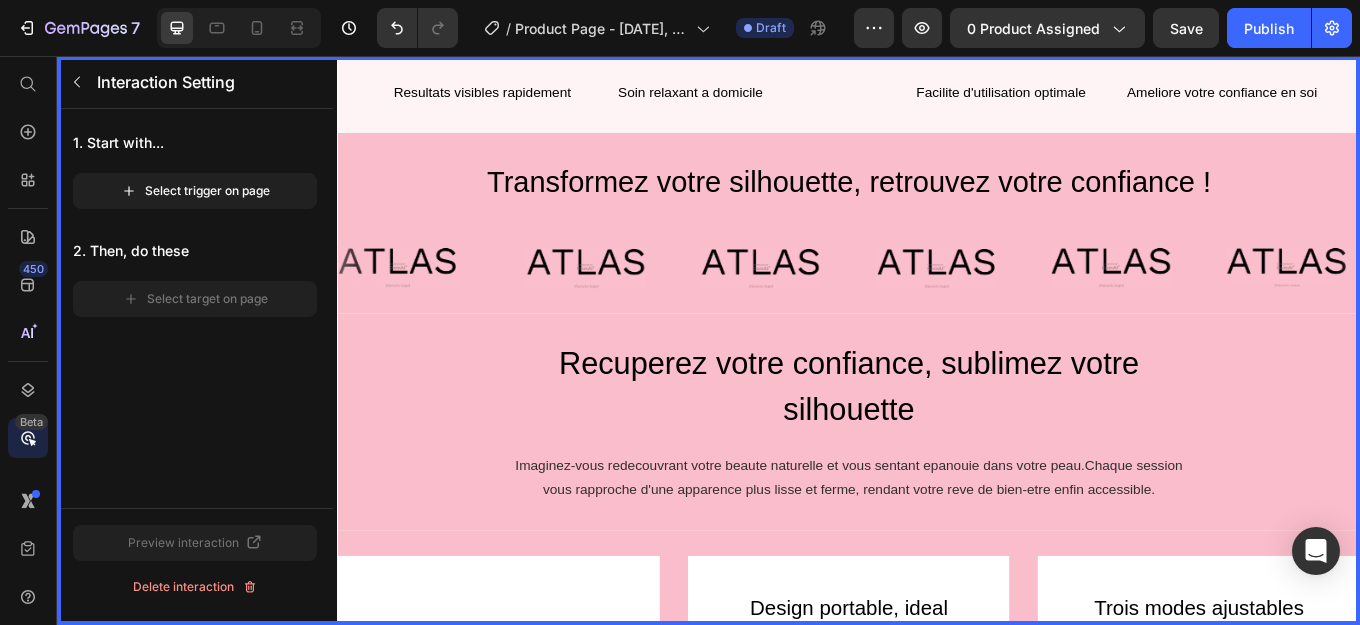 scroll, scrollTop: 0, scrollLeft: 0, axis: both 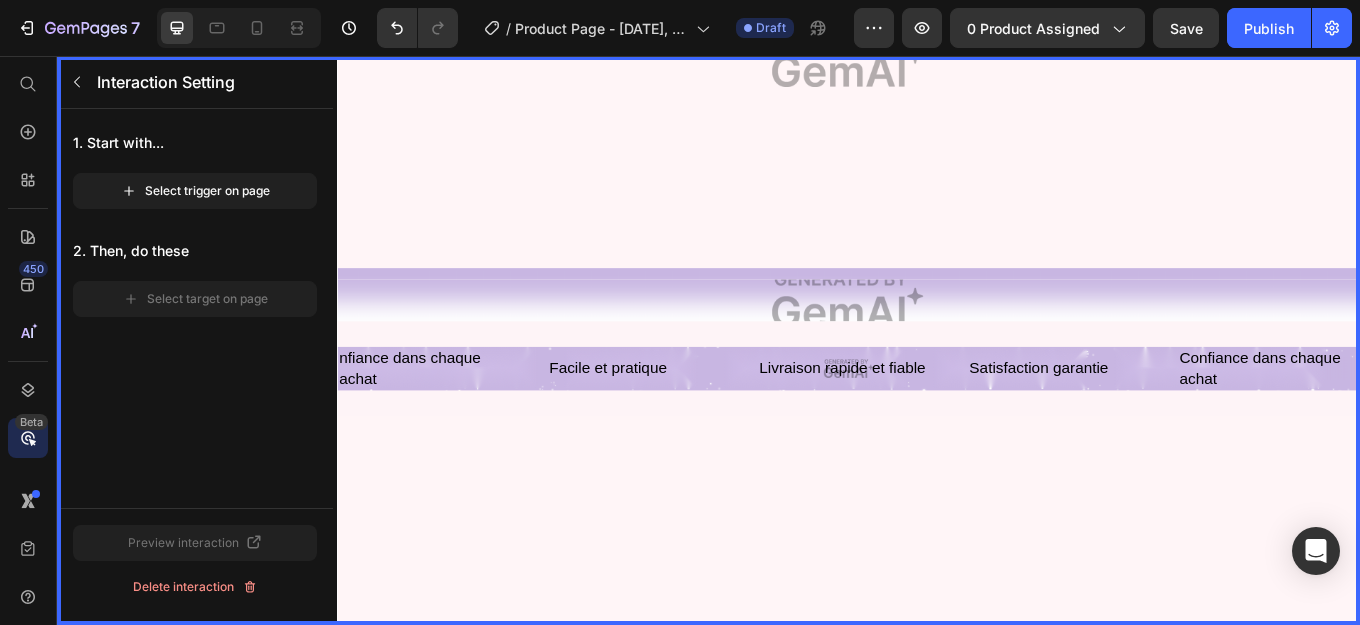 click 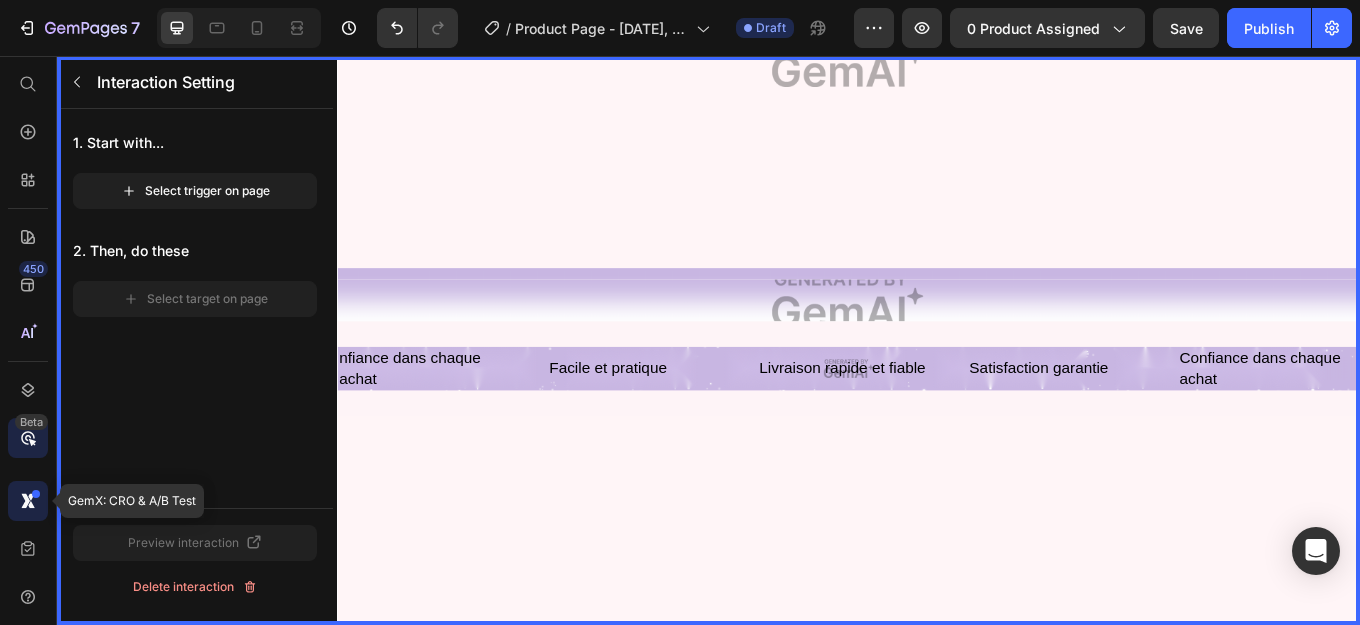 click 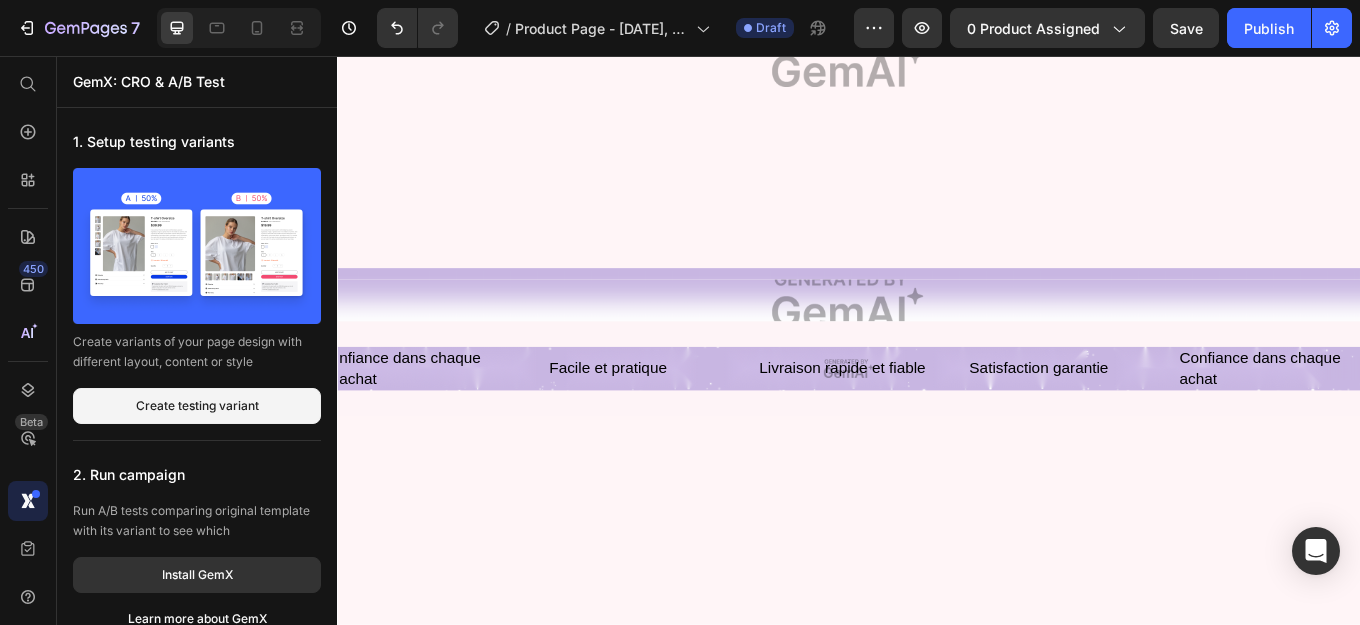 click 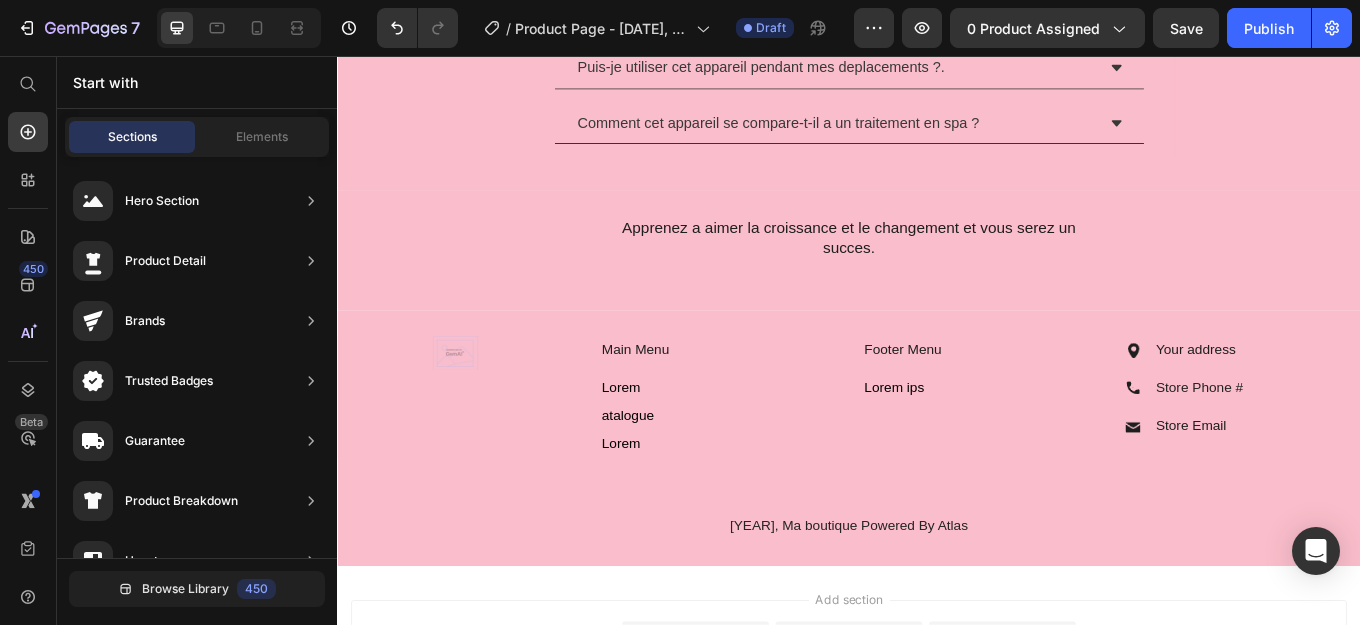 scroll, scrollTop: 4532, scrollLeft: 0, axis: vertical 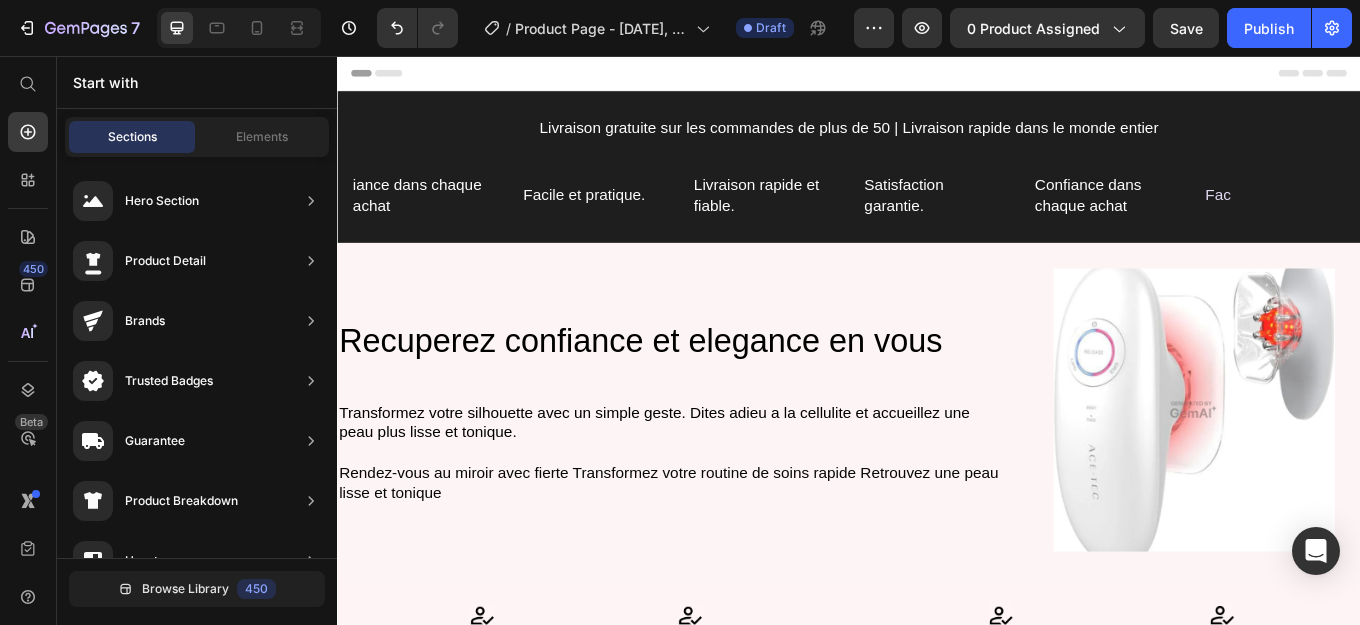 drag, startPoint x: 1534, startPoint y: 221, endPoint x: 1690, endPoint y: 110, distance: 191.46017 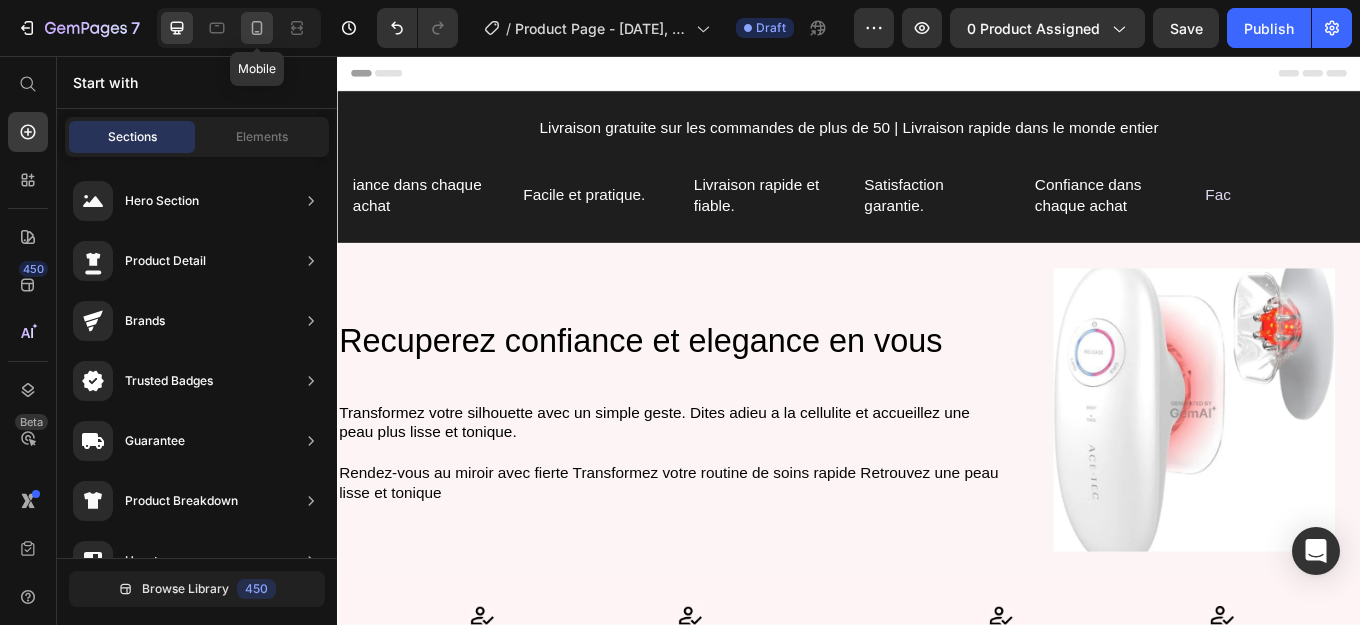 click 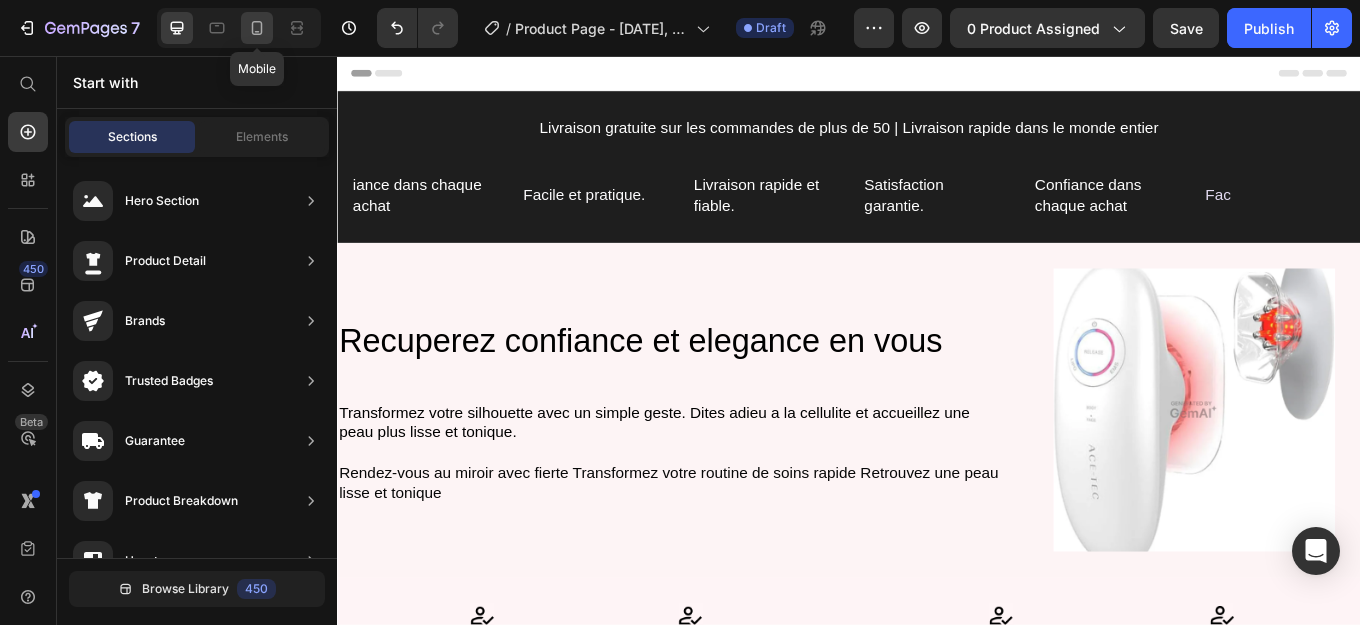 click 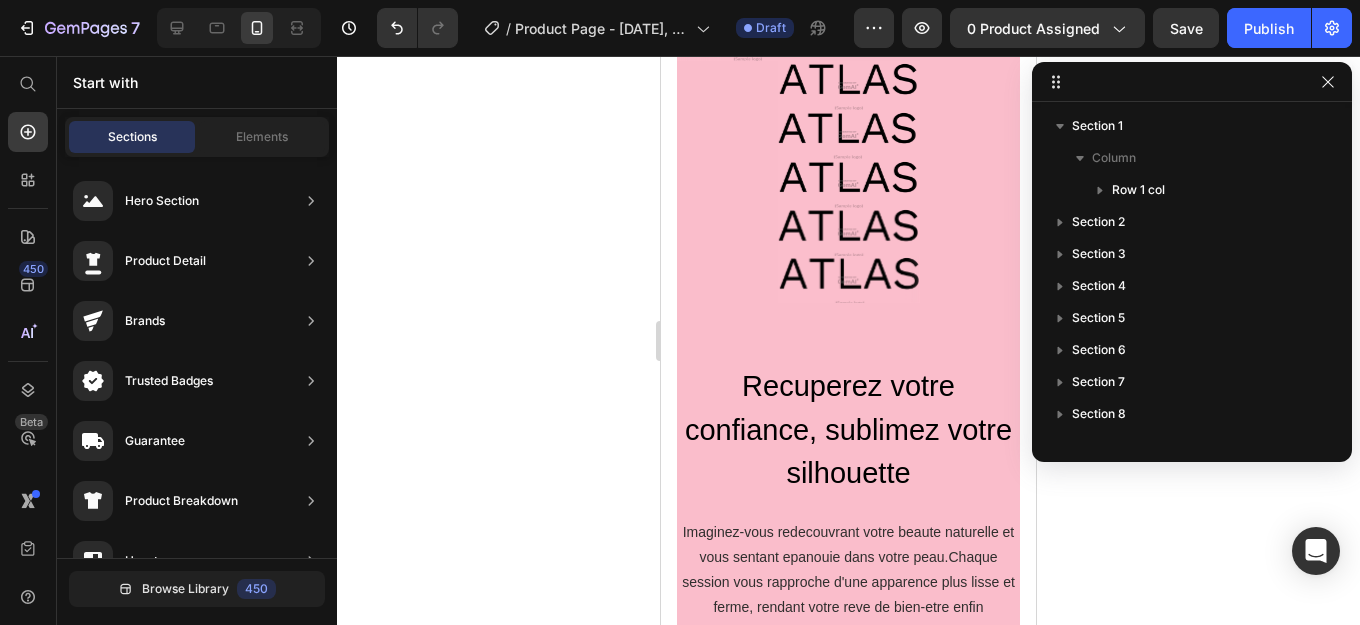 scroll, scrollTop: 1784, scrollLeft: 0, axis: vertical 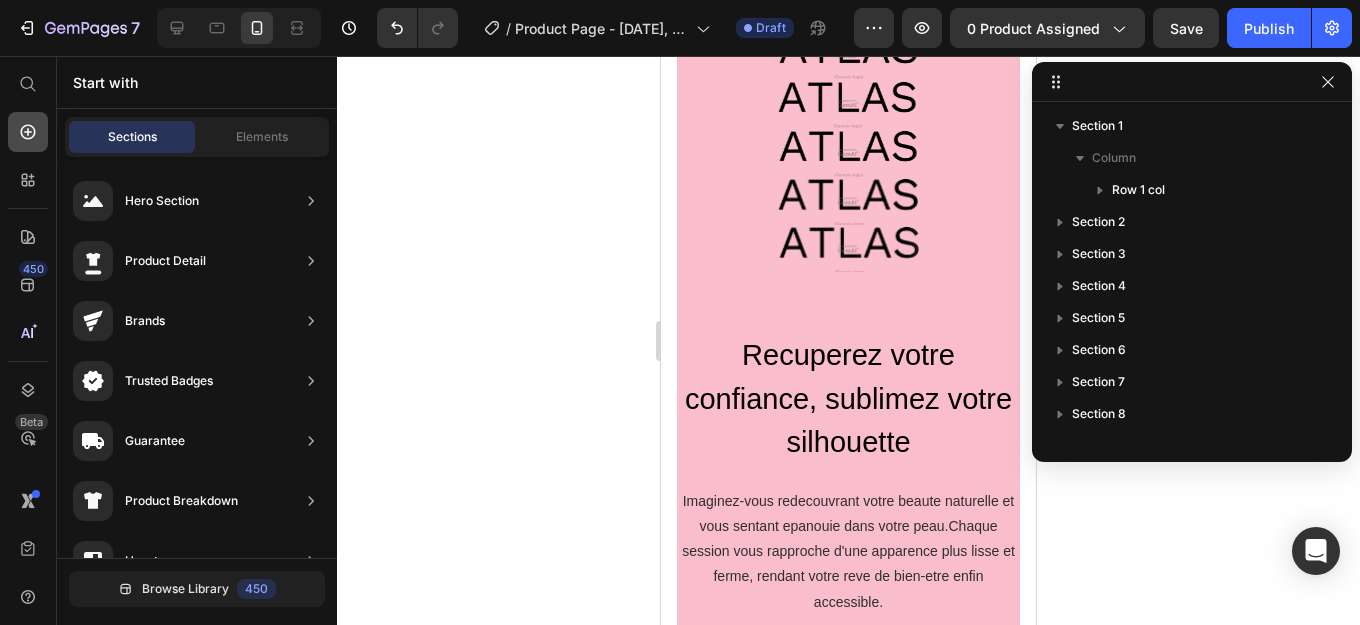 click 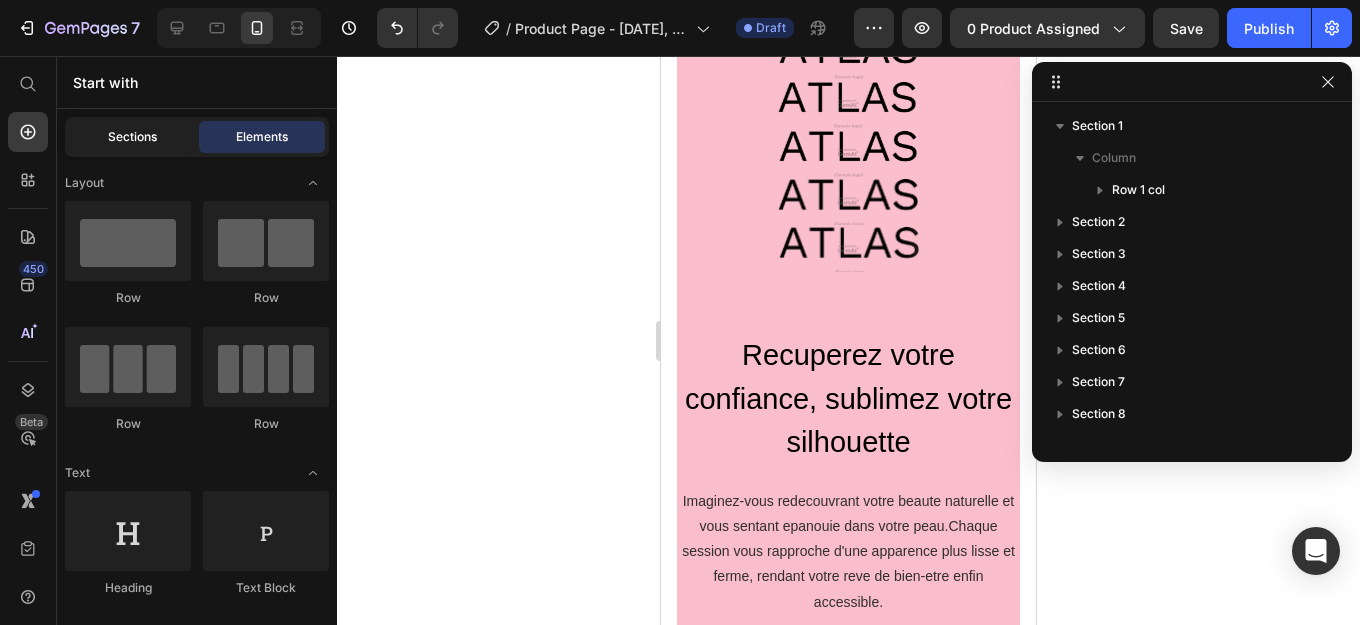 click on "Sections" at bounding box center [132, 137] 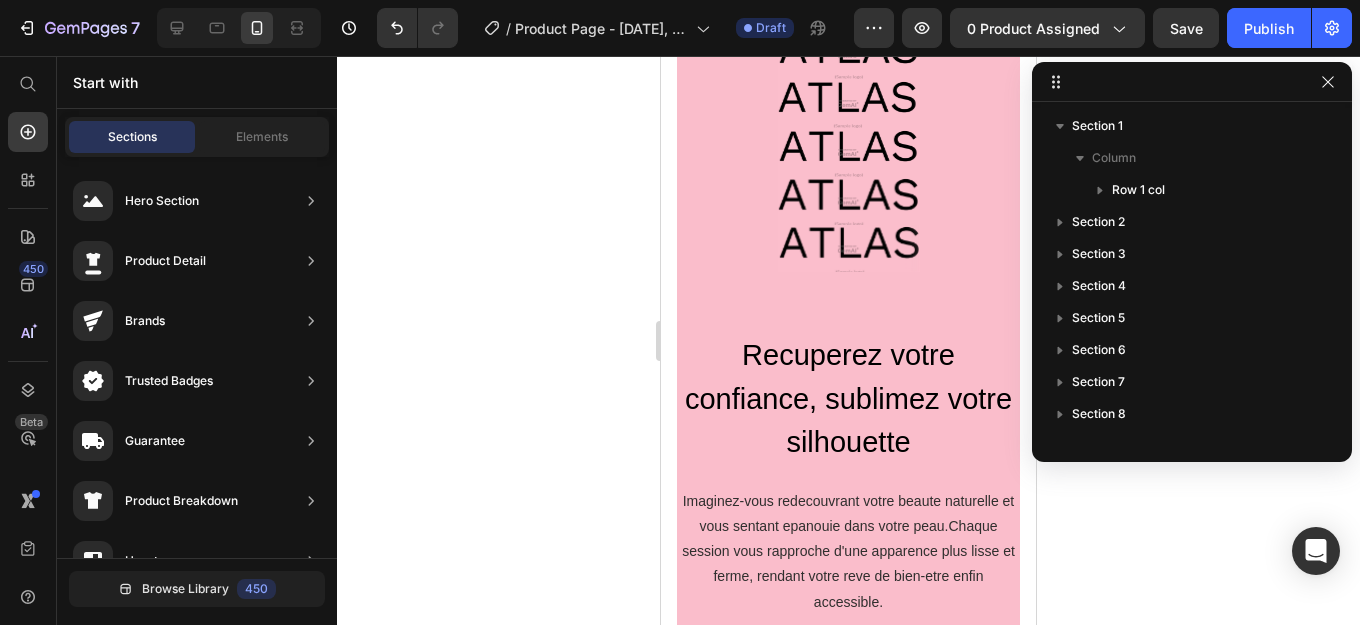 click on "Recuperez votre confiance, sublimez votre silhouette Heading Imaginez-vous redecouvrant votre beaute naturelle et vous sentant epanouie dans votre peau.Chaque session vous rapproche d'une apparence plus lisse et ferme, rendant votre reve de bien-etre enfin accessible. Text Block Row Section 5" at bounding box center (848, 474) 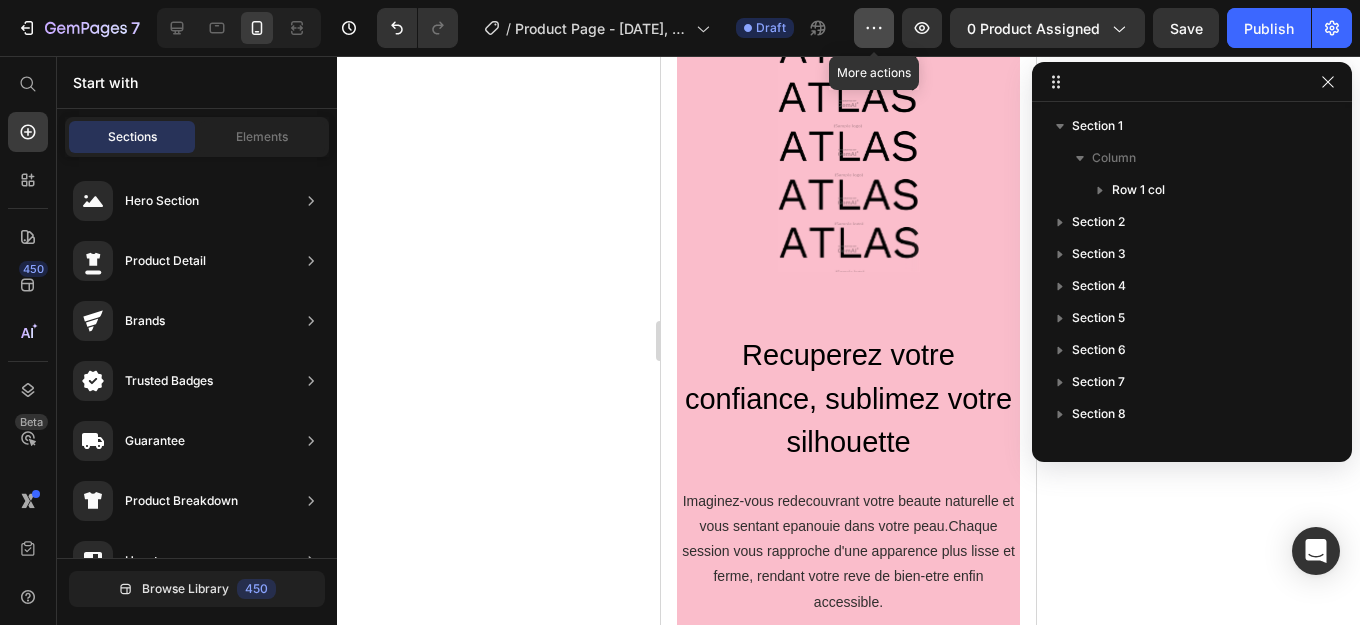 click 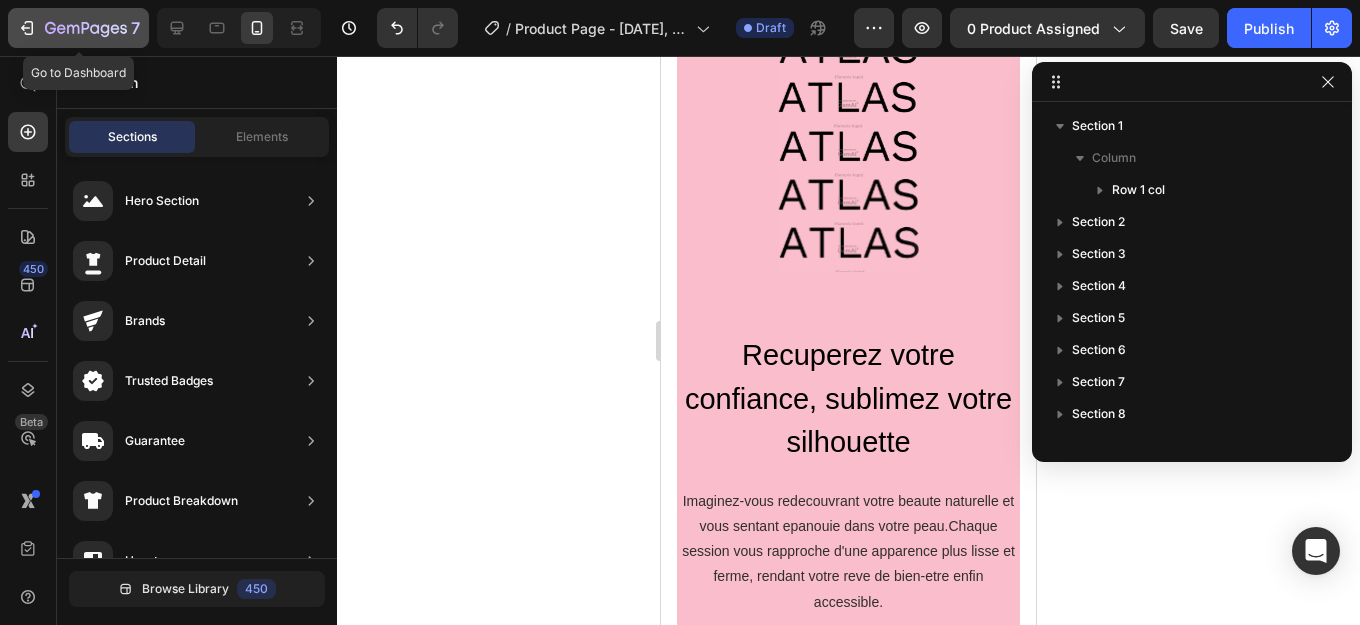 click 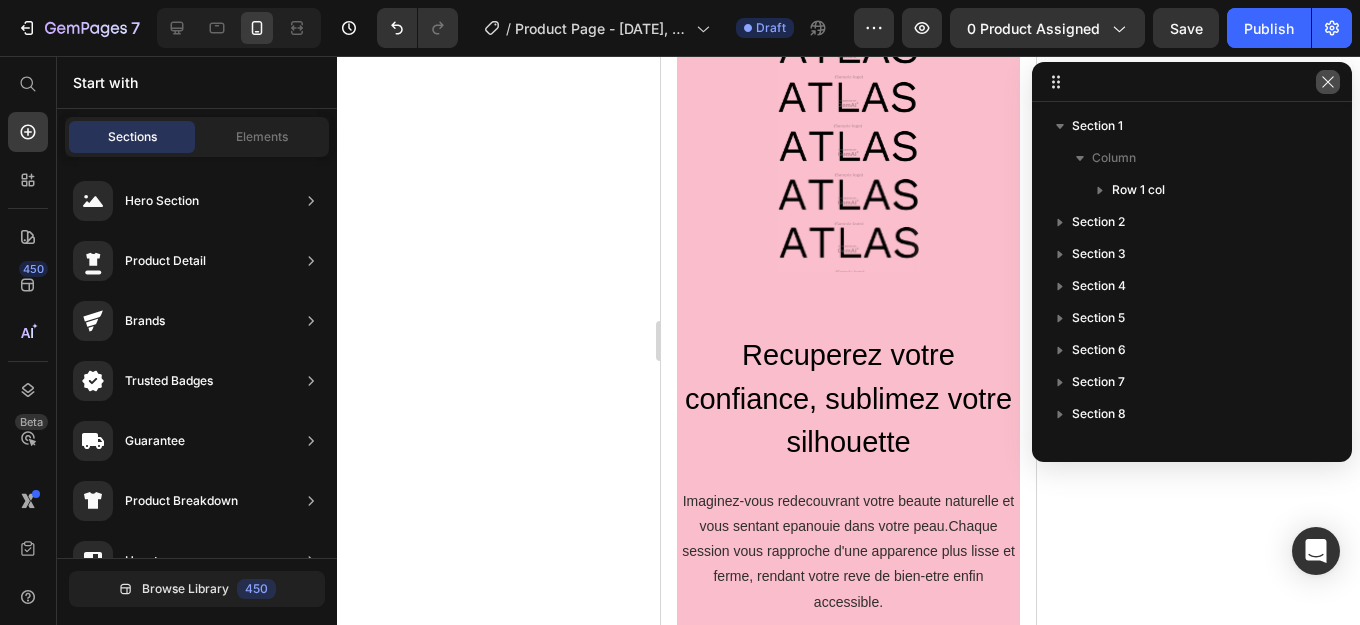 click 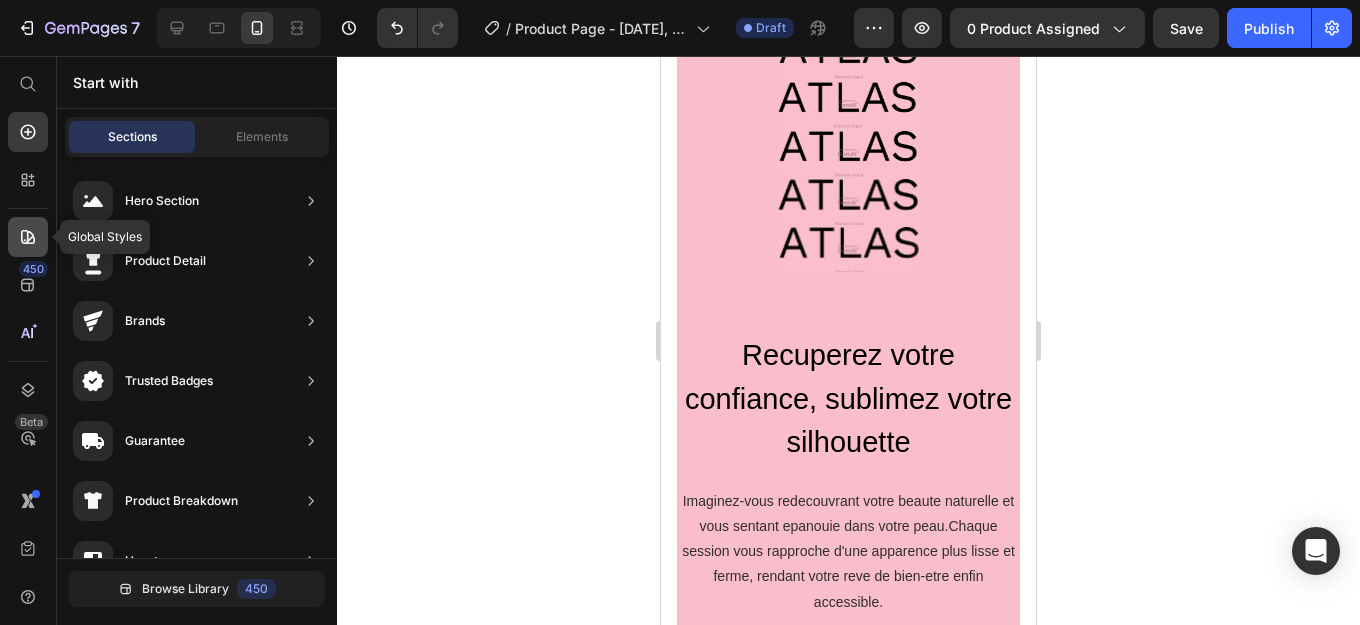 click 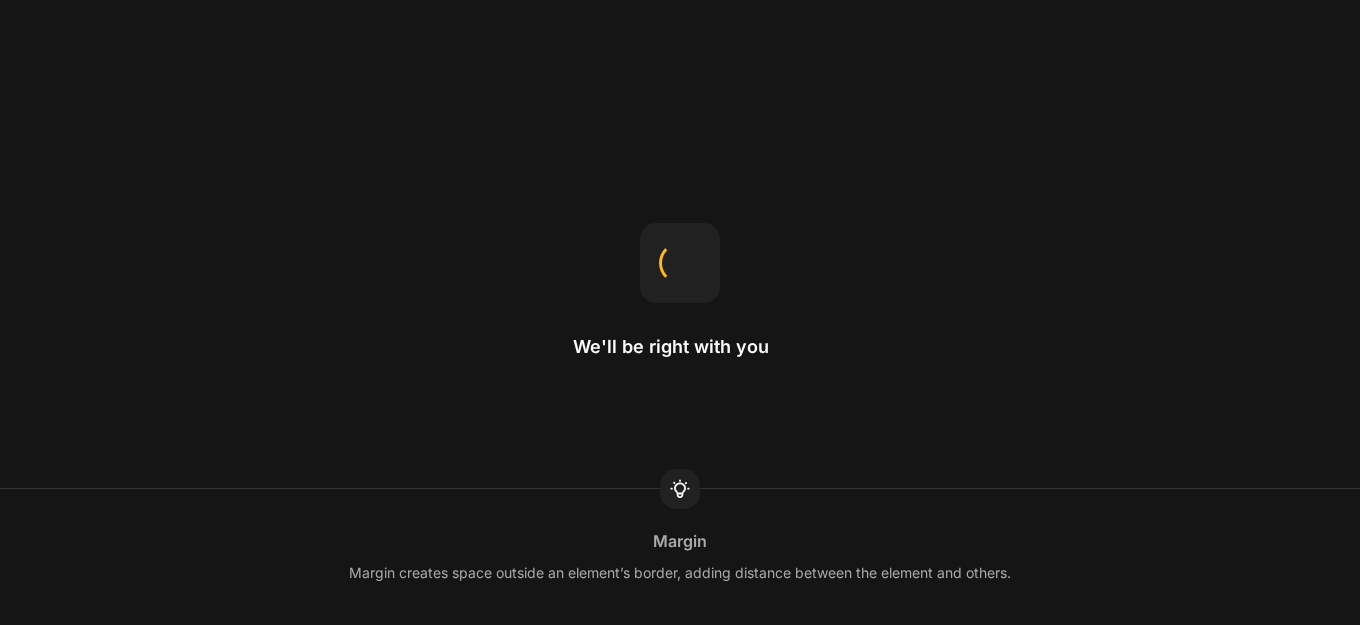 scroll, scrollTop: 0, scrollLeft: 0, axis: both 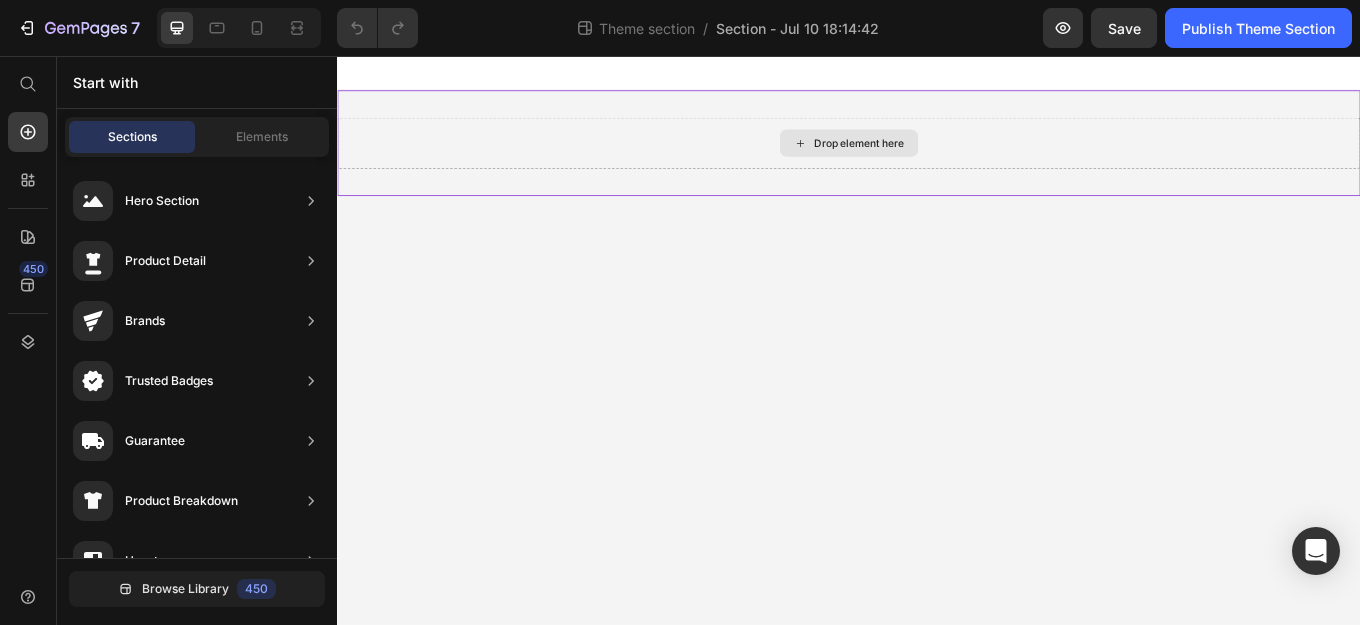 click on "Drop element here" at bounding box center [937, 158] 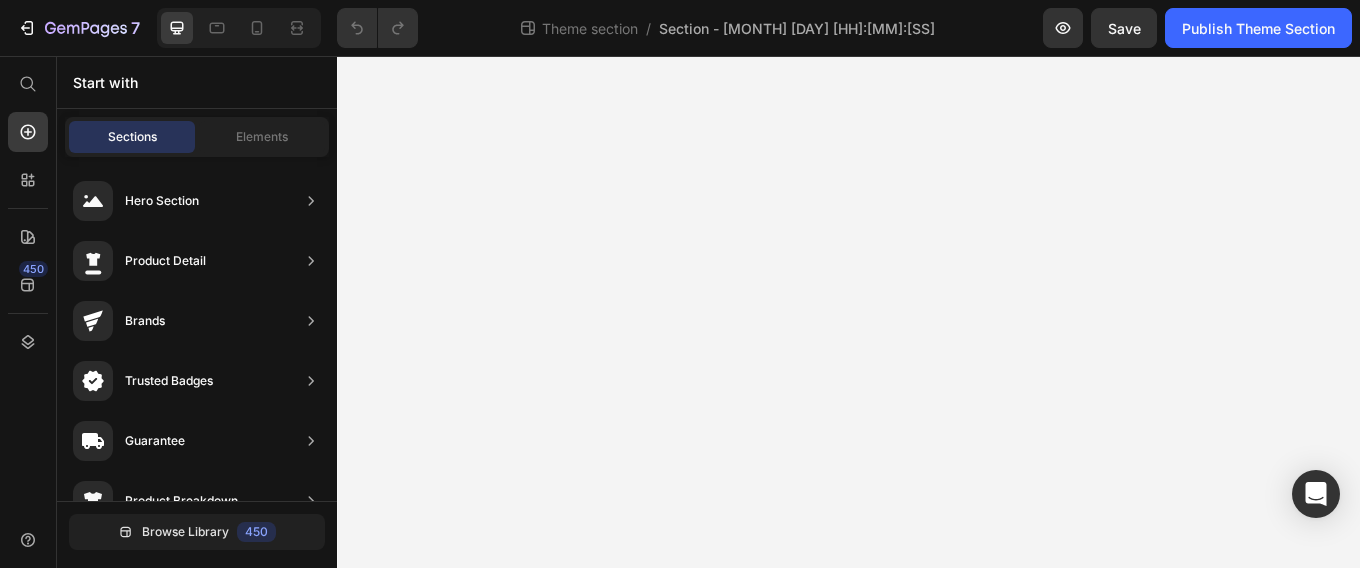 scroll, scrollTop: 0, scrollLeft: 0, axis: both 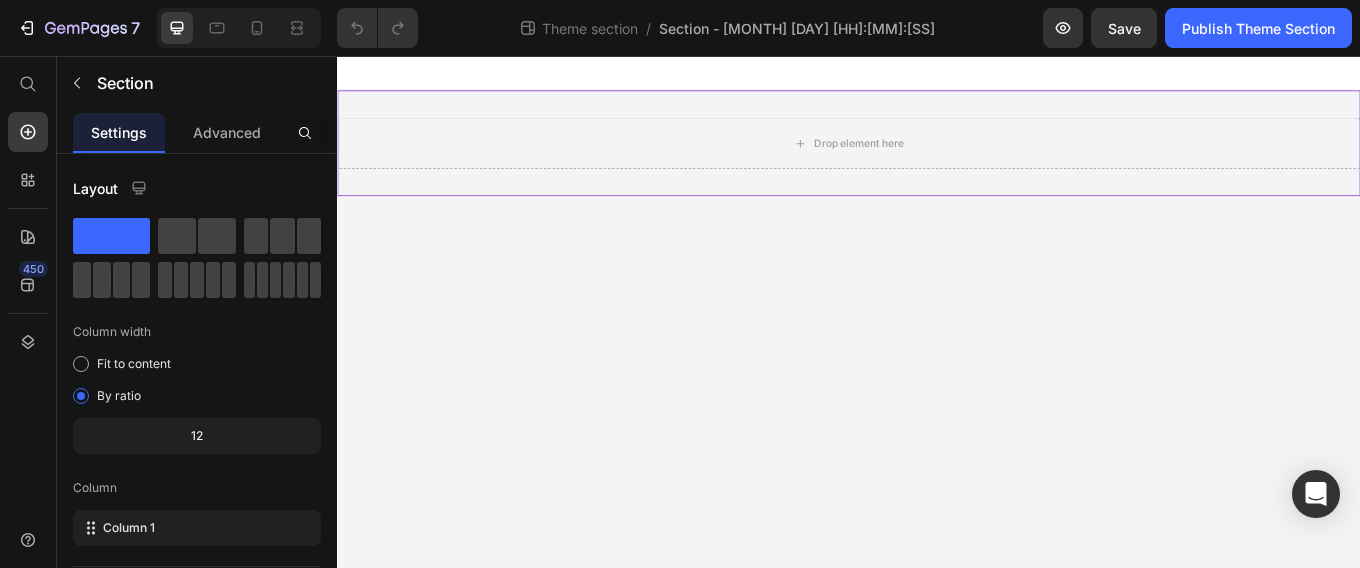 click on "Drop element here" at bounding box center (937, 158) 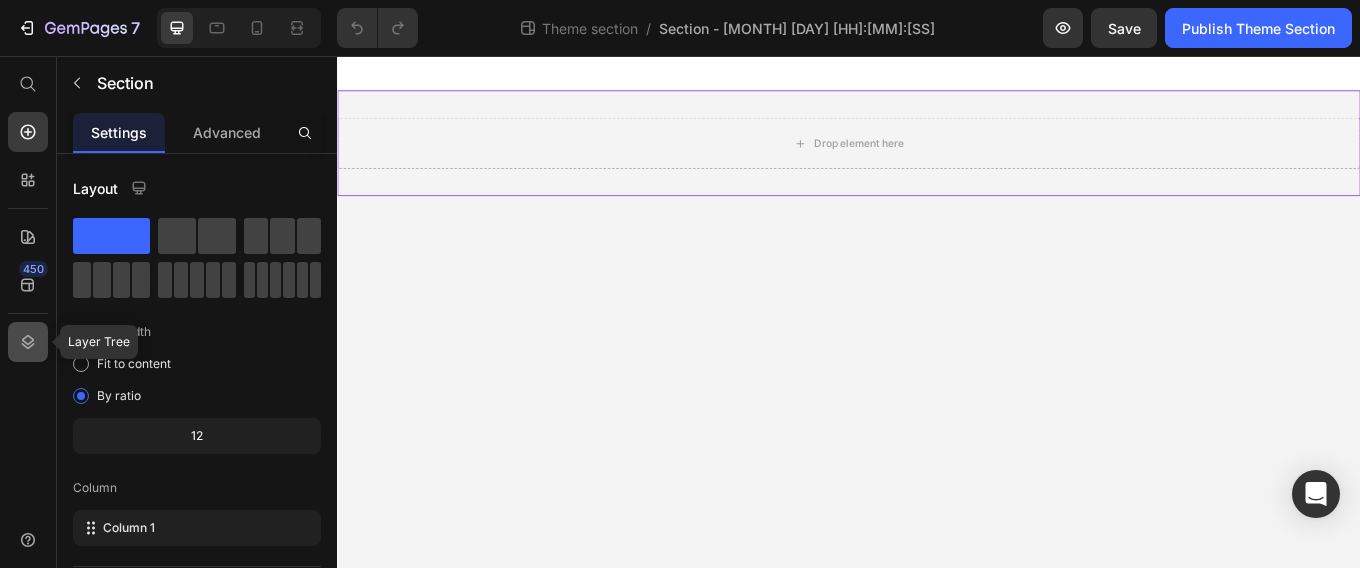 click 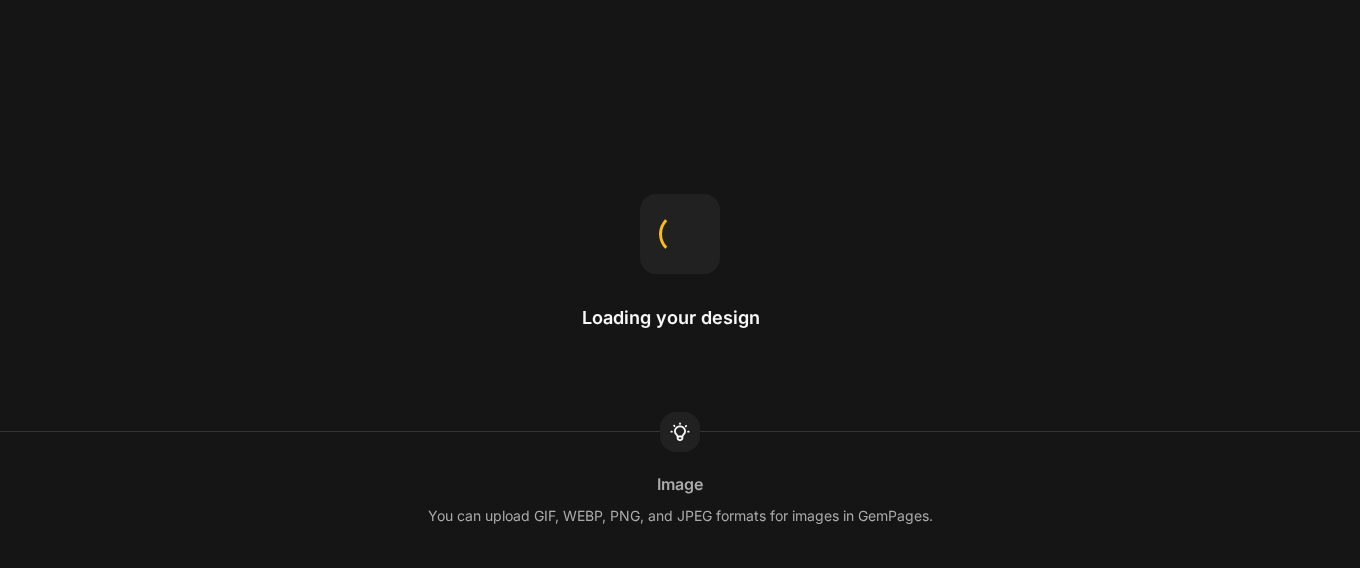 scroll, scrollTop: 0, scrollLeft: 0, axis: both 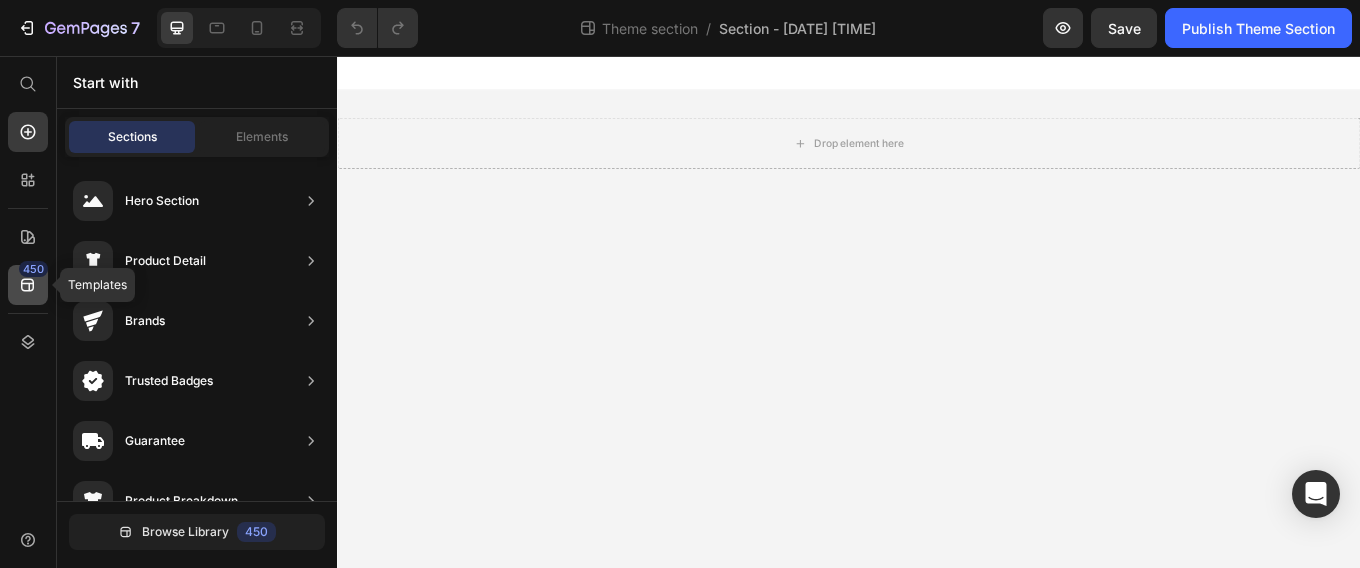 click 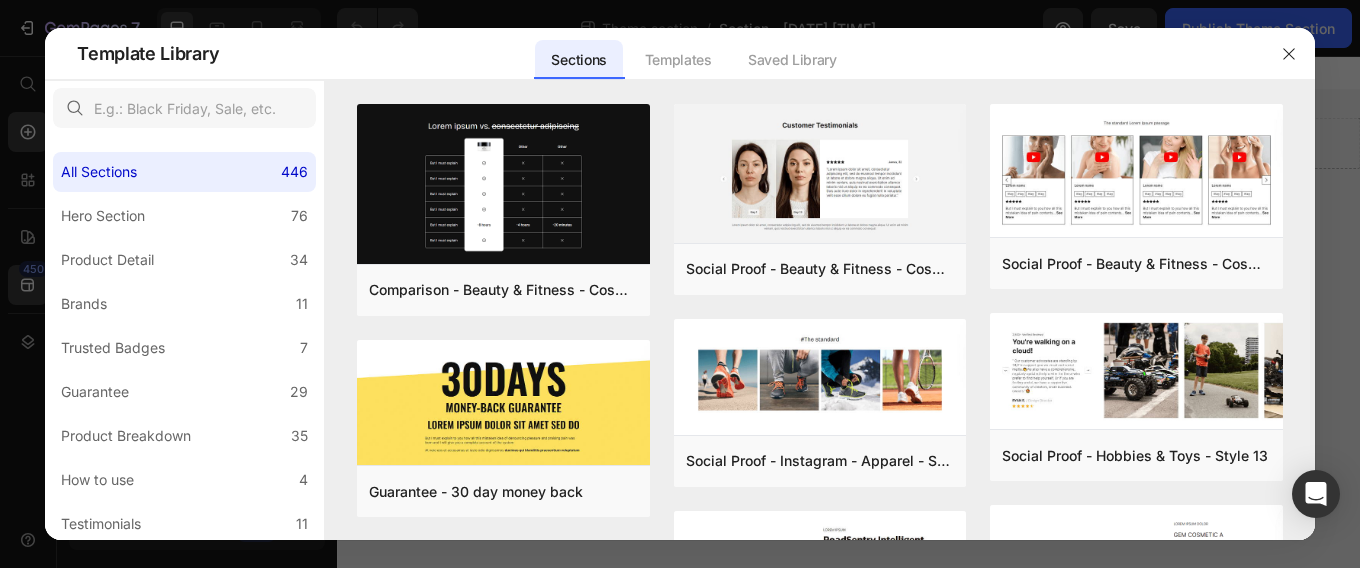 click at bounding box center (680, 284) 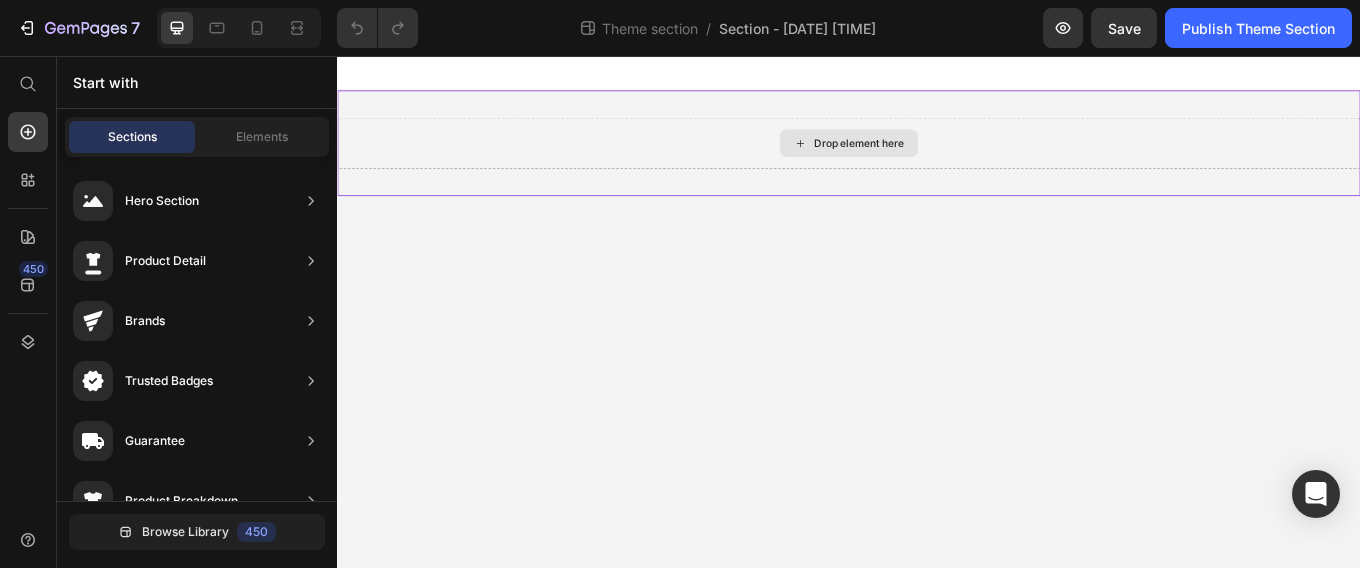 click on "Drop element here" at bounding box center (937, 158) 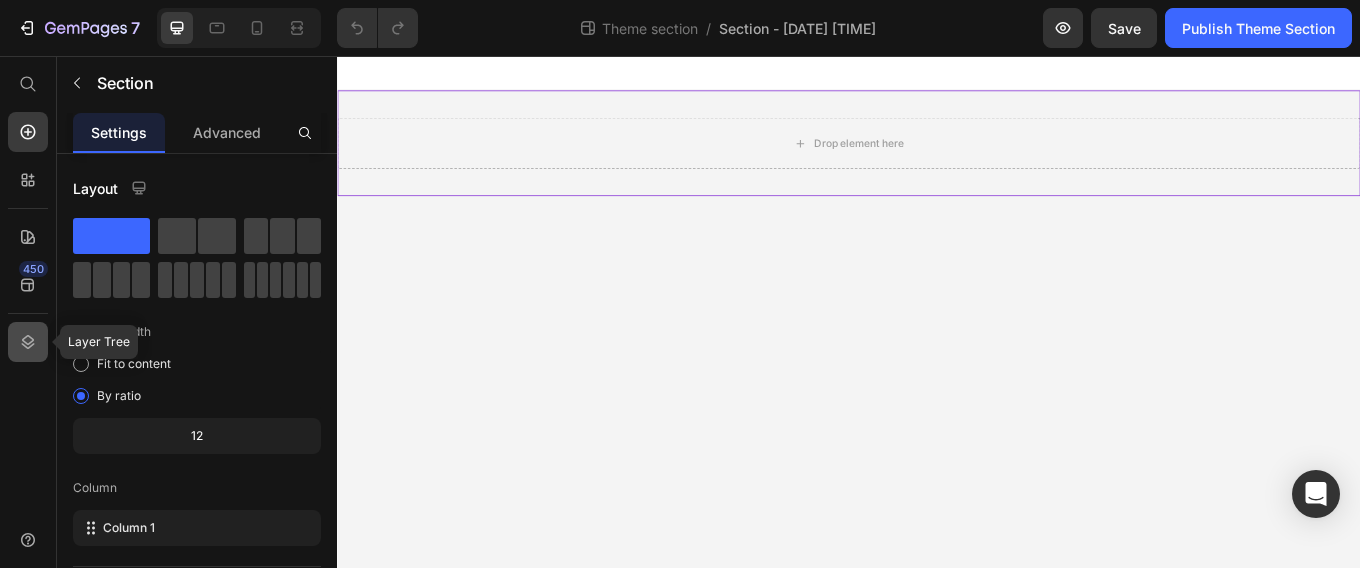 click 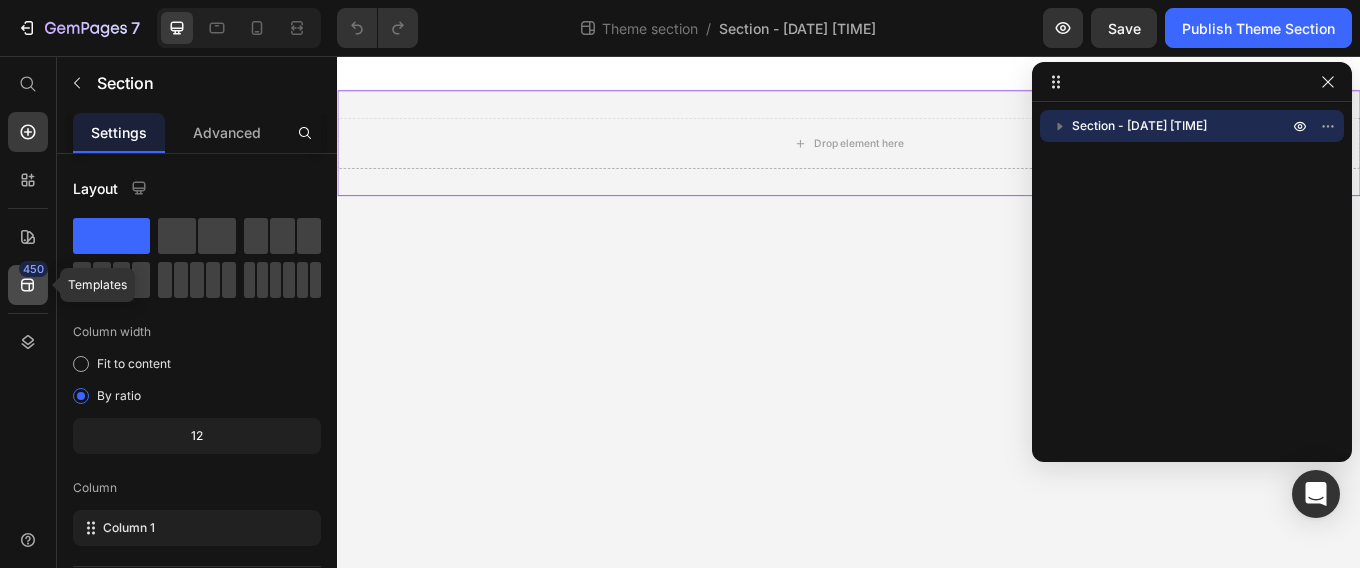 click 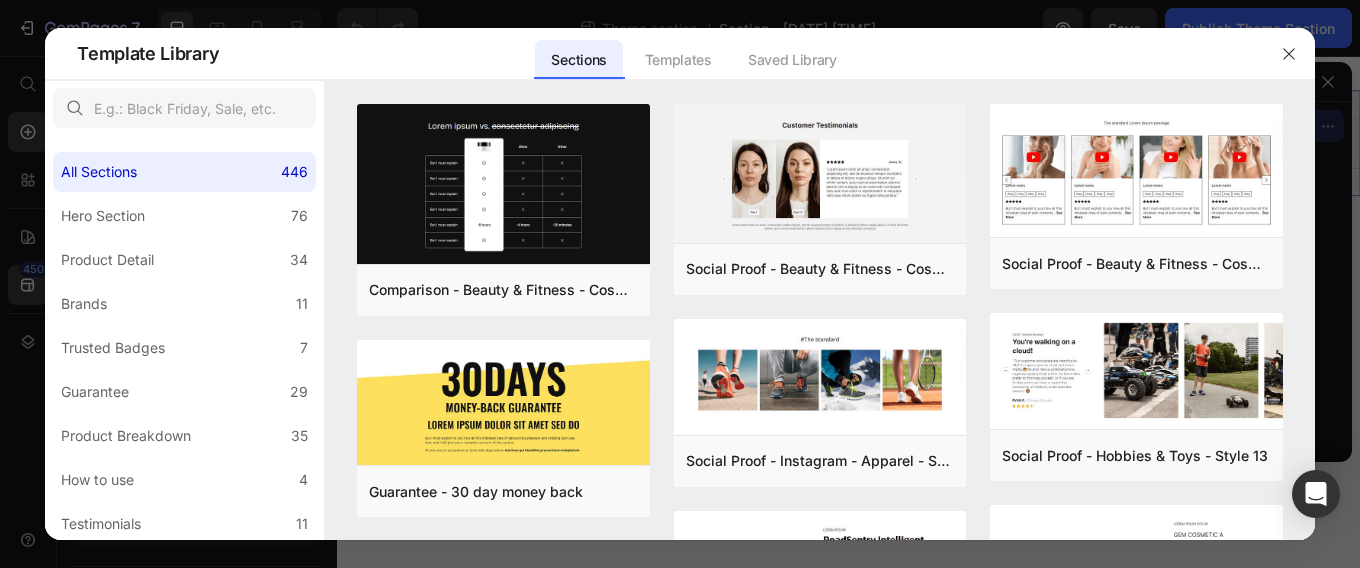 click at bounding box center (680, 284) 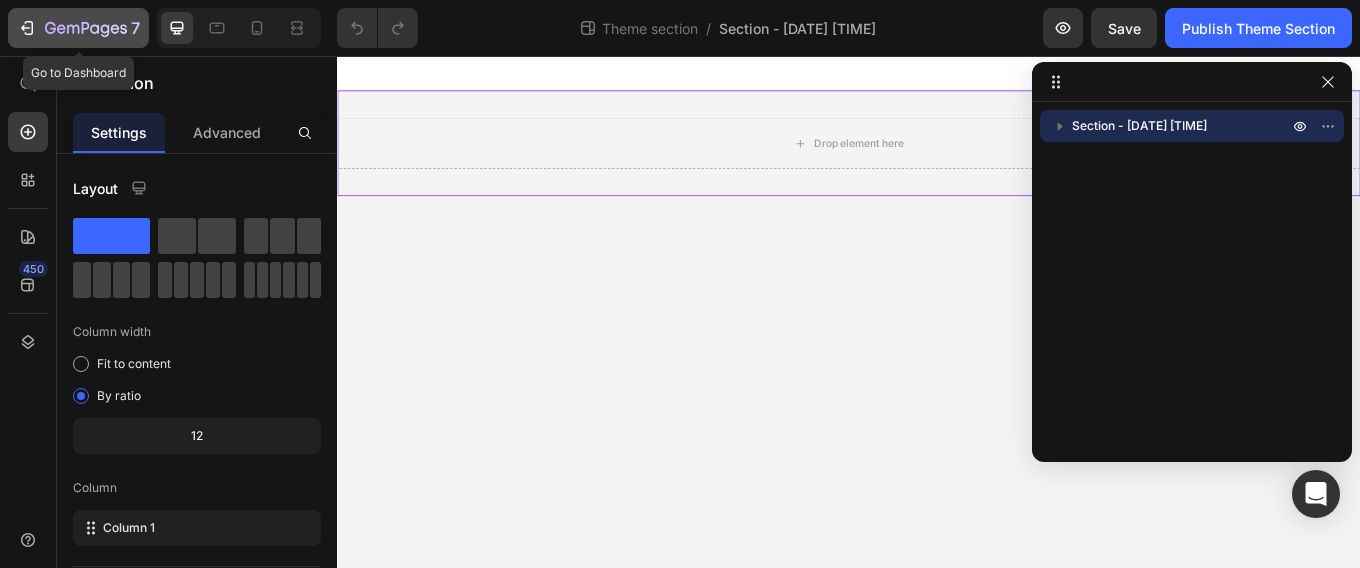 click on "7" at bounding box center [78, 28] 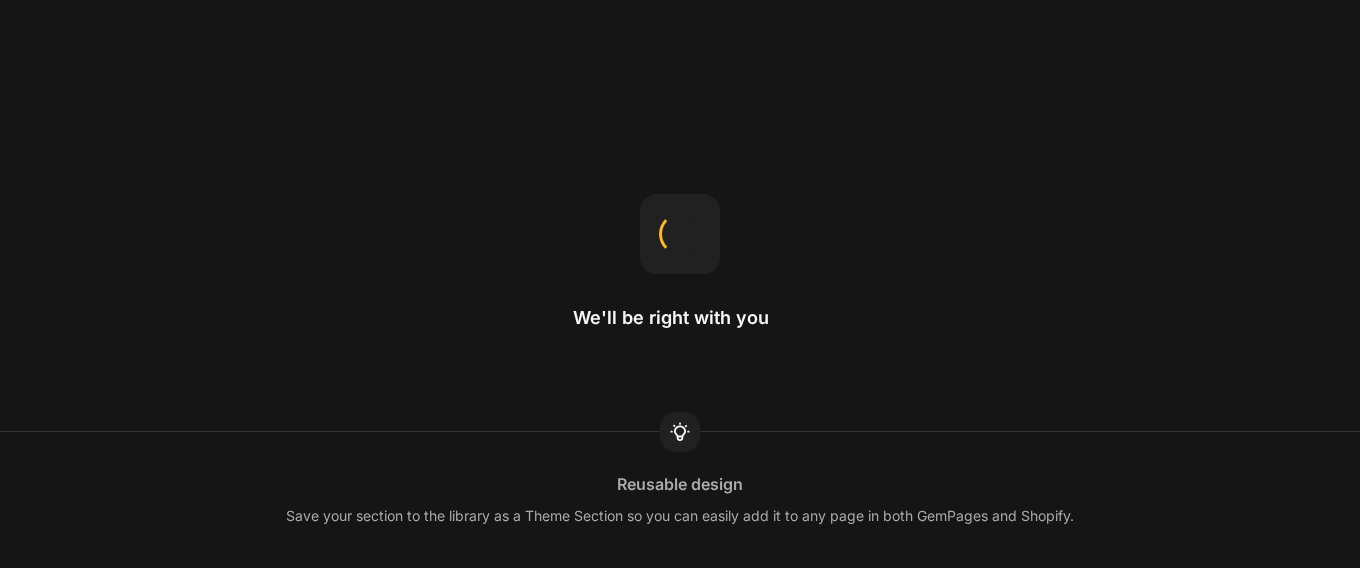 scroll, scrollTop: 0, scrollLeft: 0, axis: both 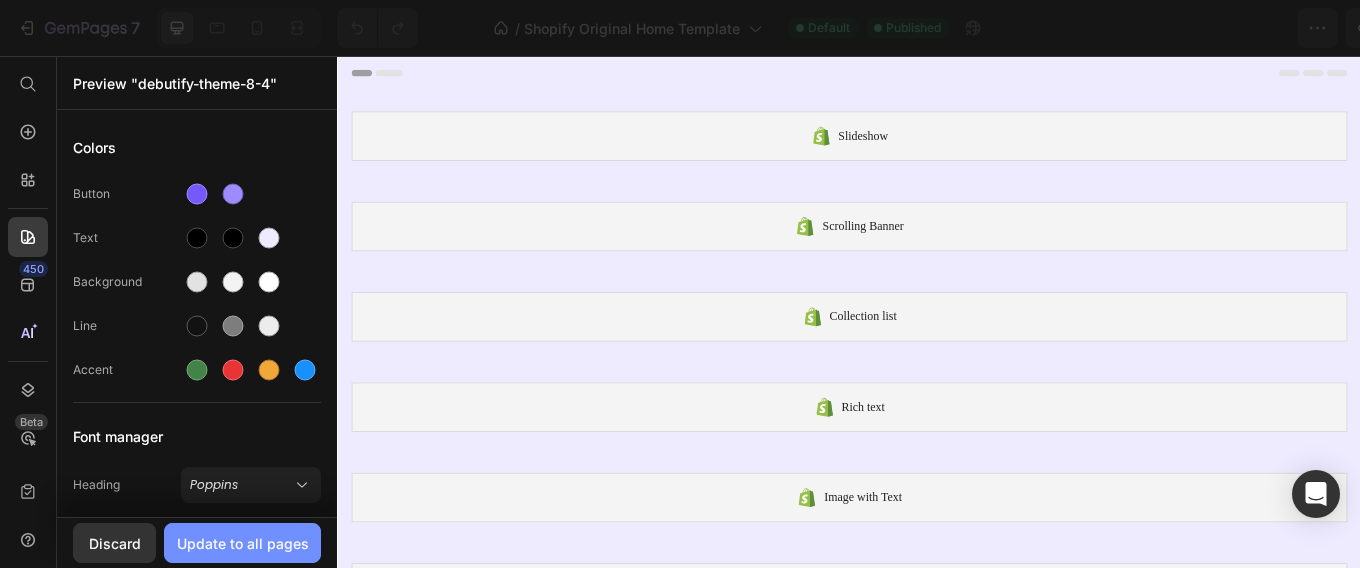 click on "Update to all pages" at bounding box center [243, 543] 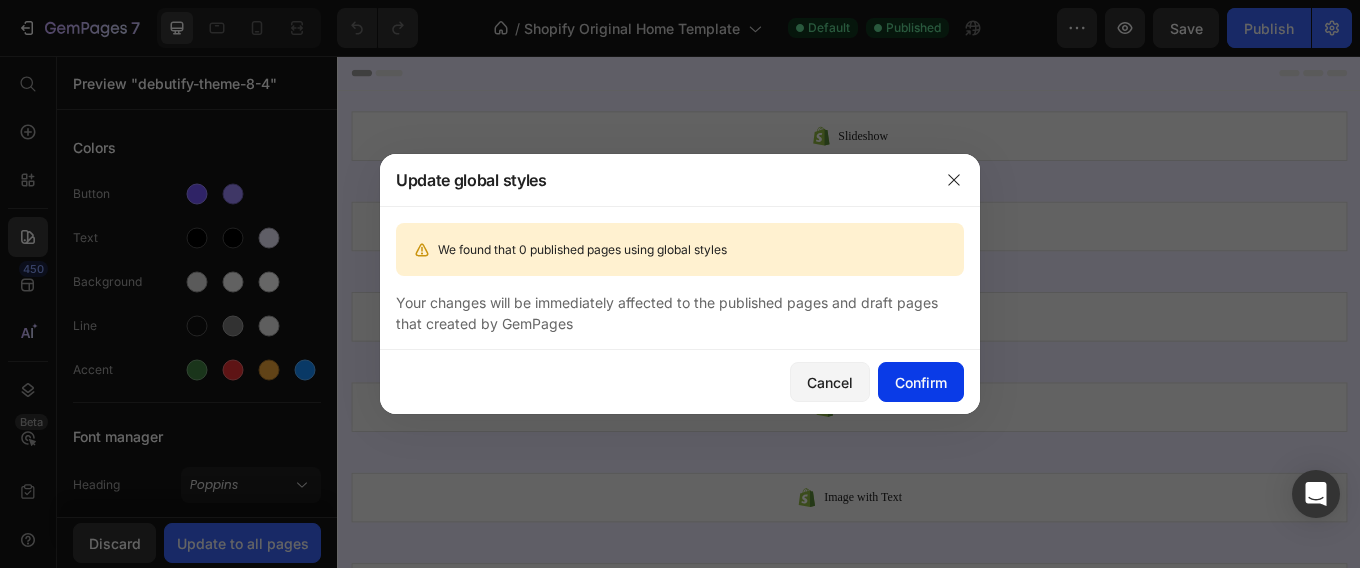 click on "Confirm" at bounding box center (921, 382) 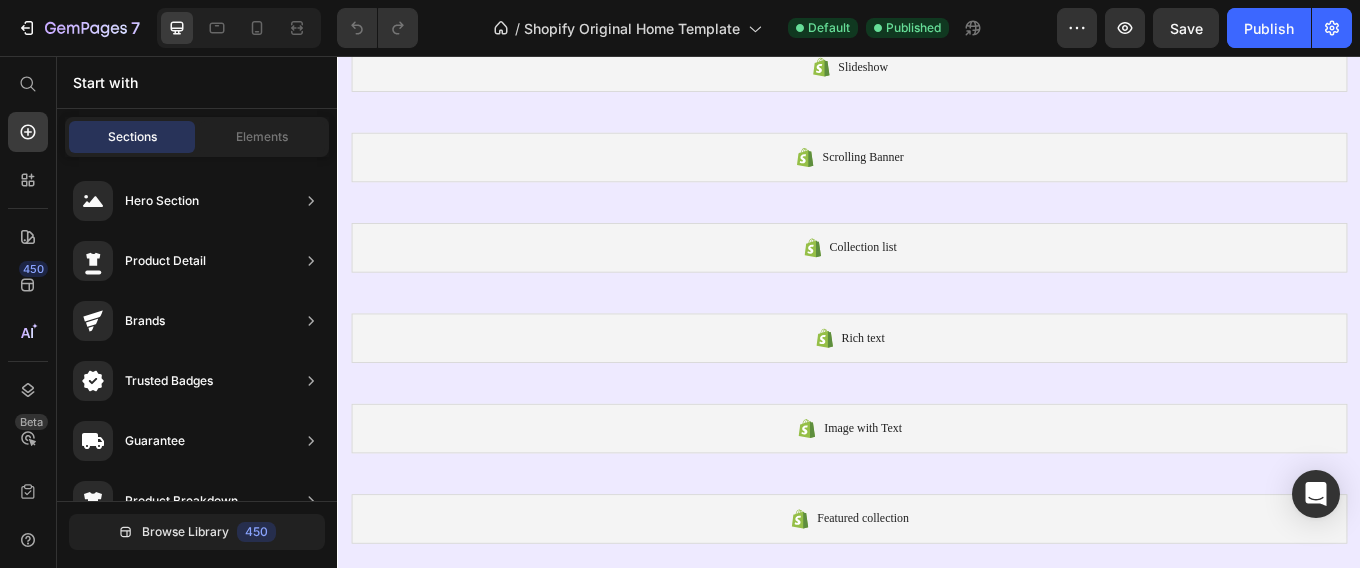 scroll, scrollTop: 0, scrollLeft: 0, axis: both 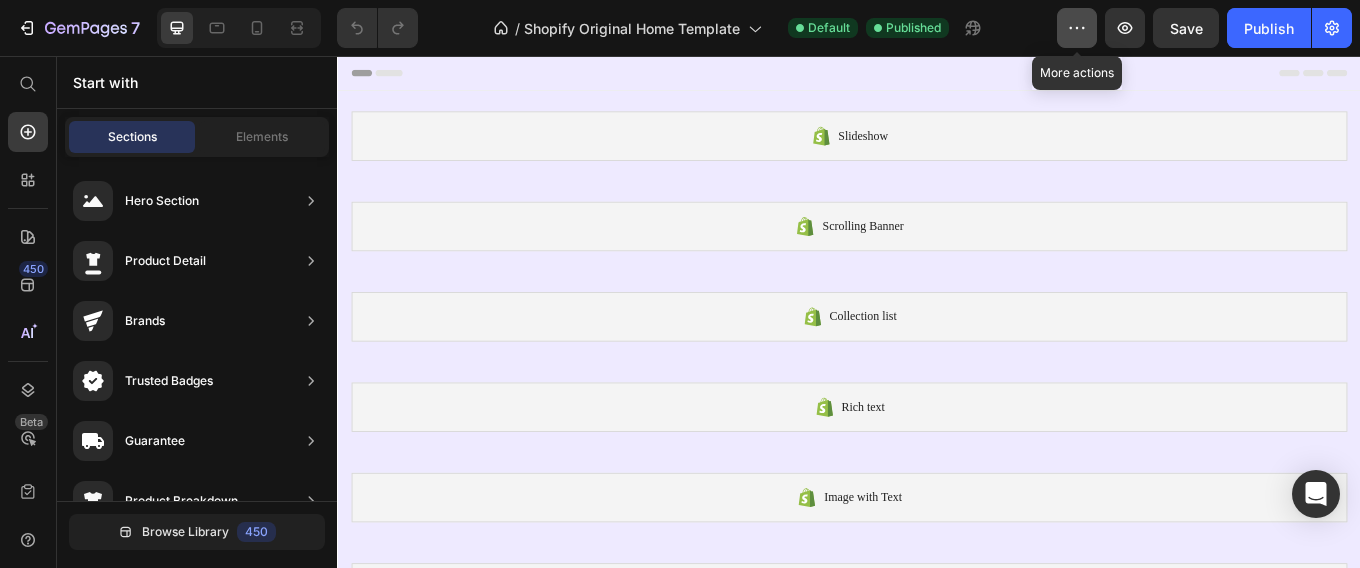click 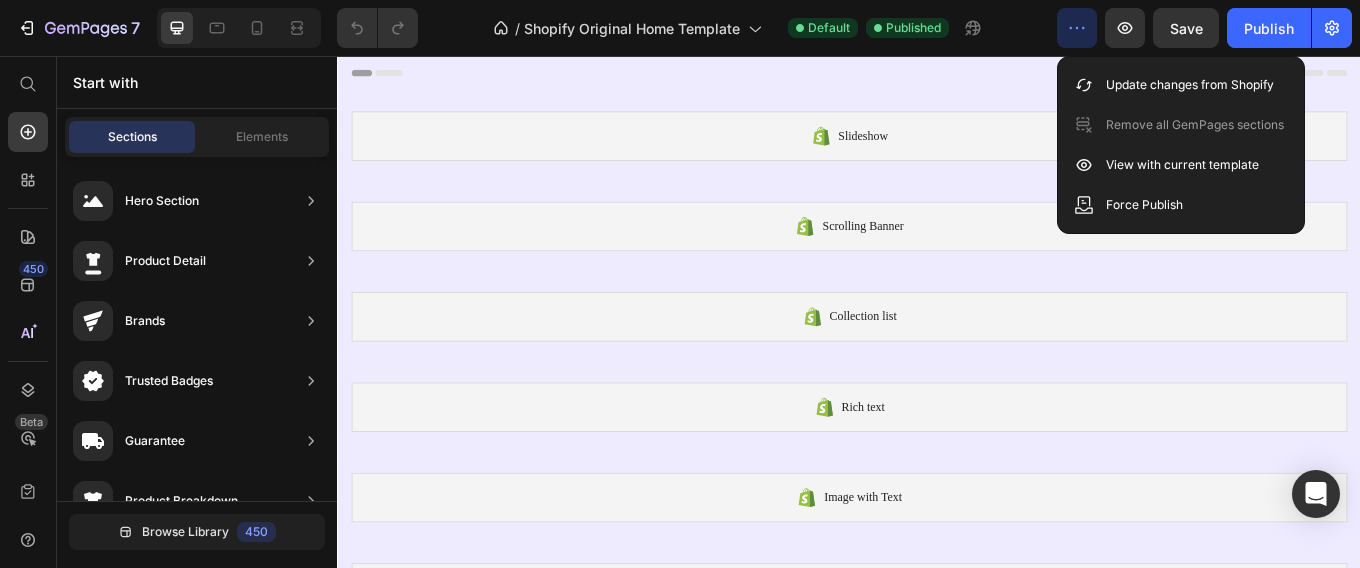 drag, startPoint x: 1080, startPoint y: 22, endPoint x: 818, endPoint y: 50, distance: 263.49194 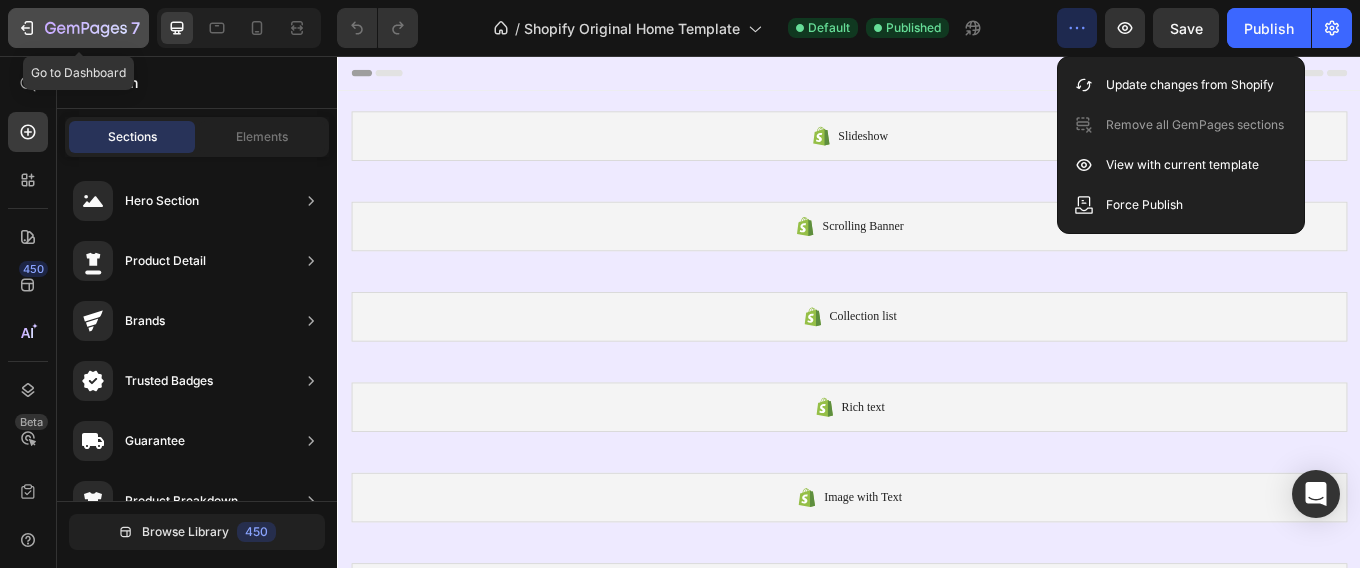 click 